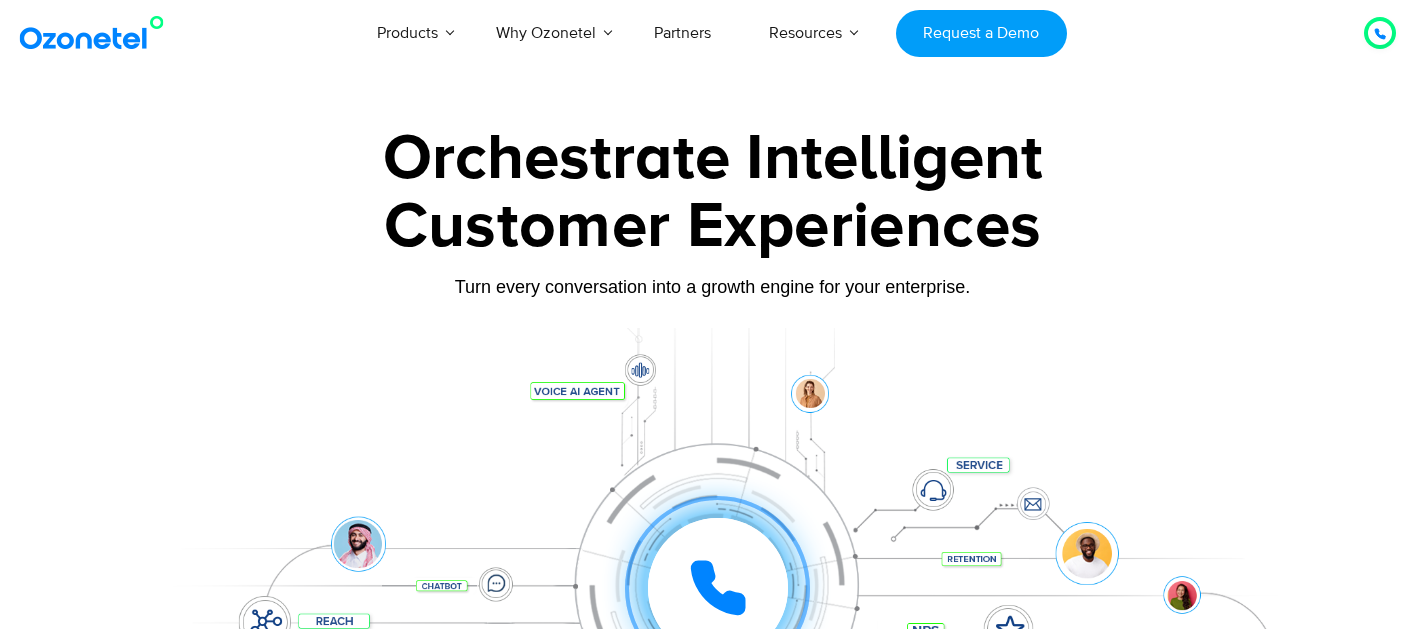 scroll, scrollTop: 0, scrollLeft: 0, axis: both 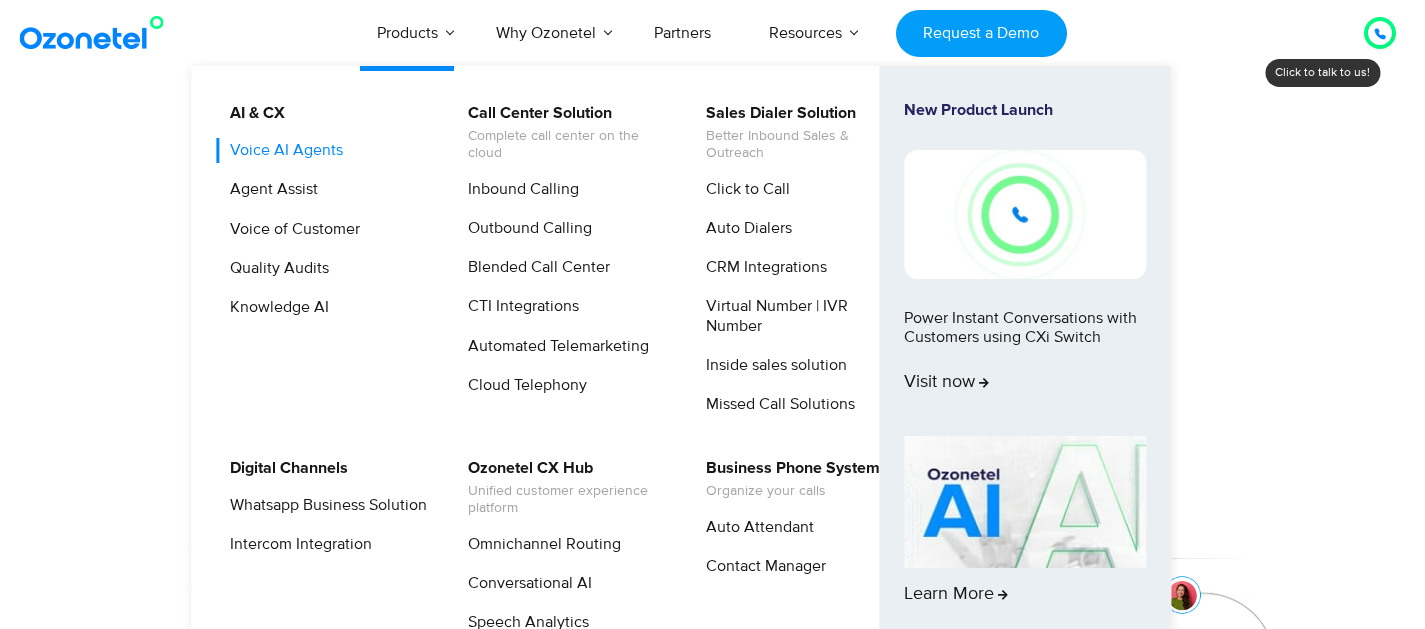 click on "Voice AI Agents" at bounding box center [281, 150] 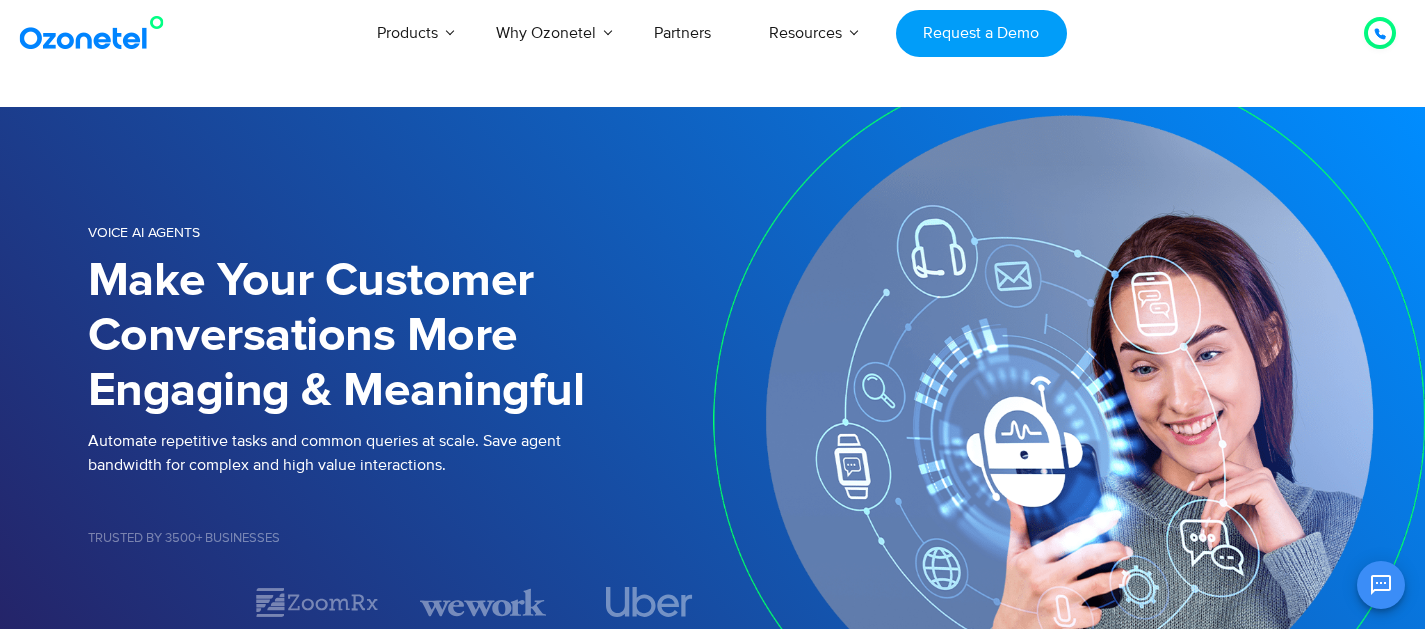 scroll, scrollTop: 0, scrollLeft: 0, axis: both 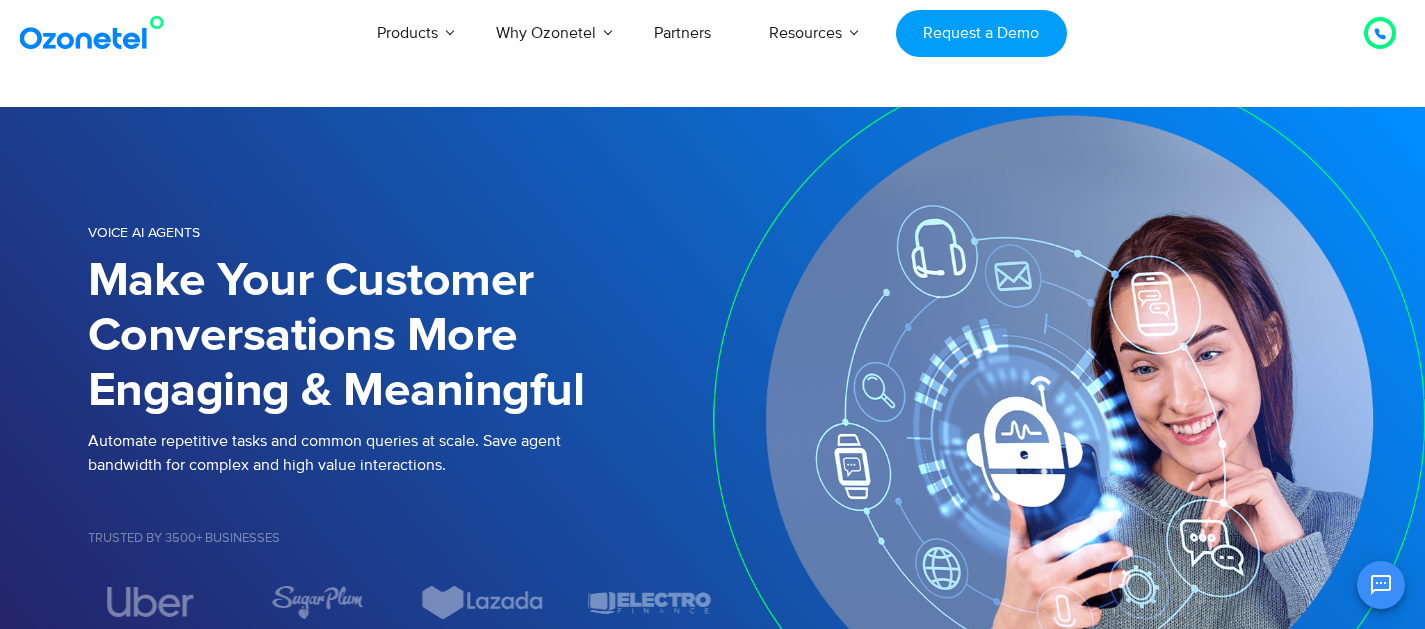 click 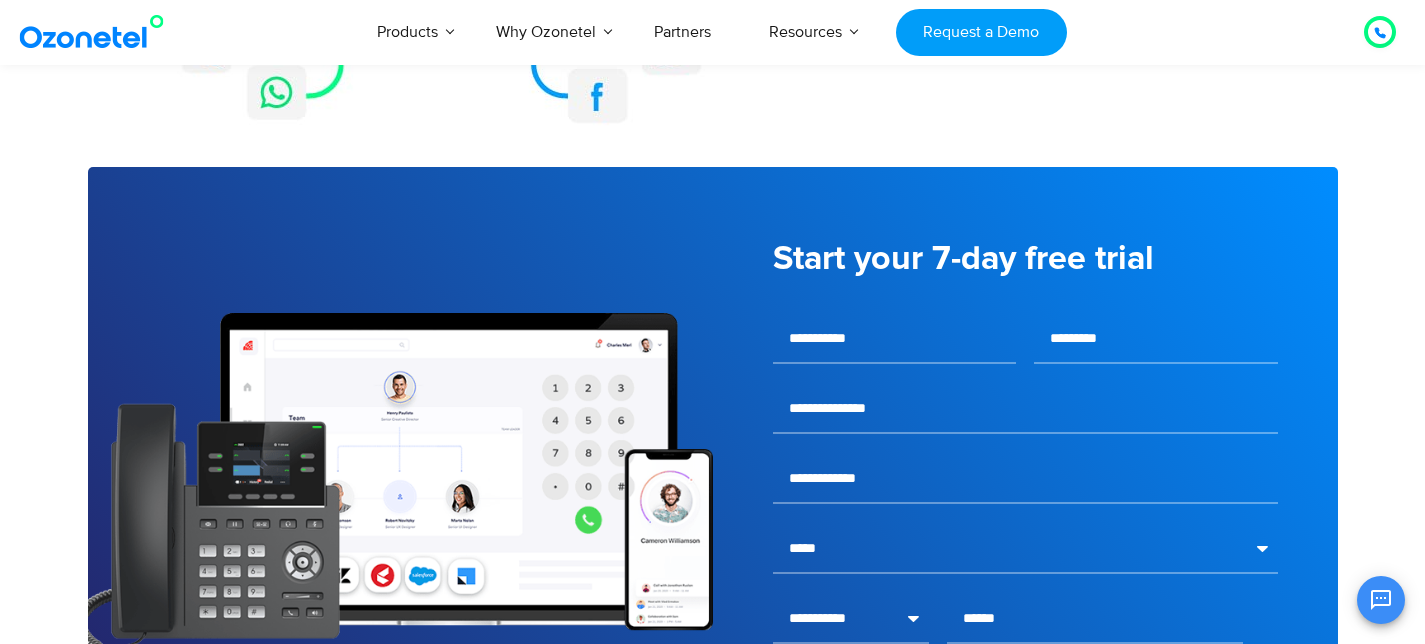 scroll, scrollTop: 2586, scrollLeft: 0, axis: vertical 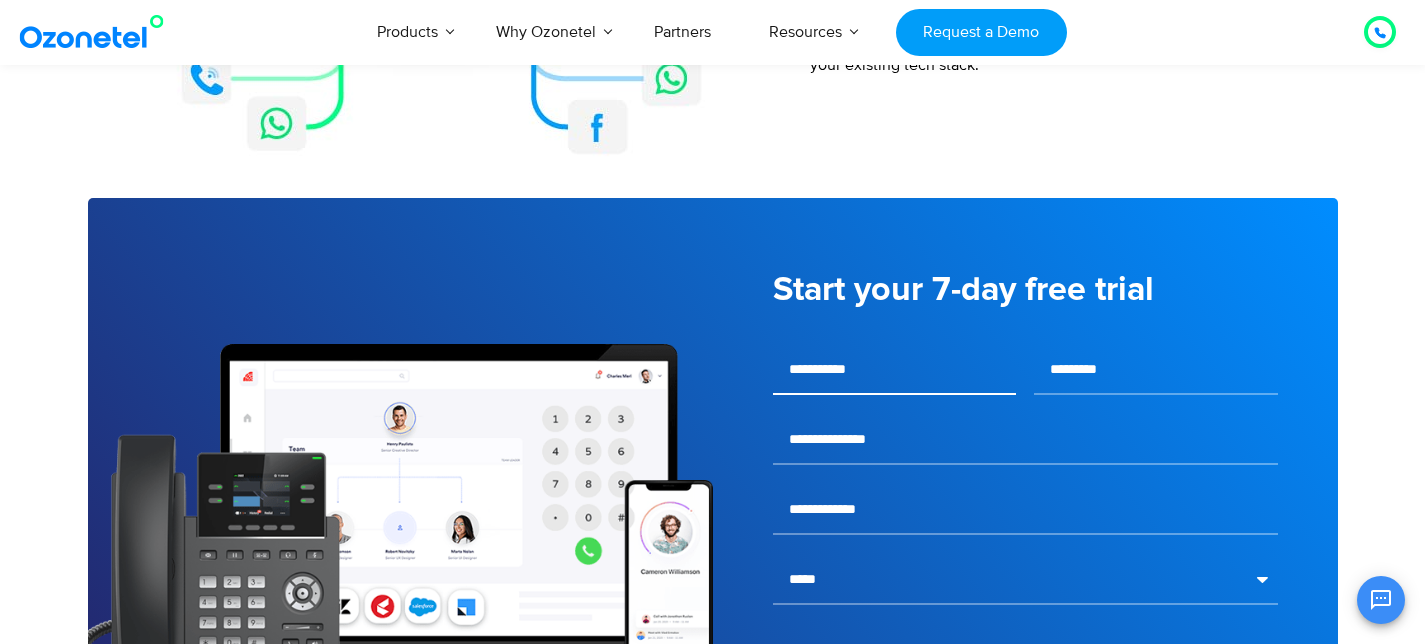 click at bounding box center (895, 370) 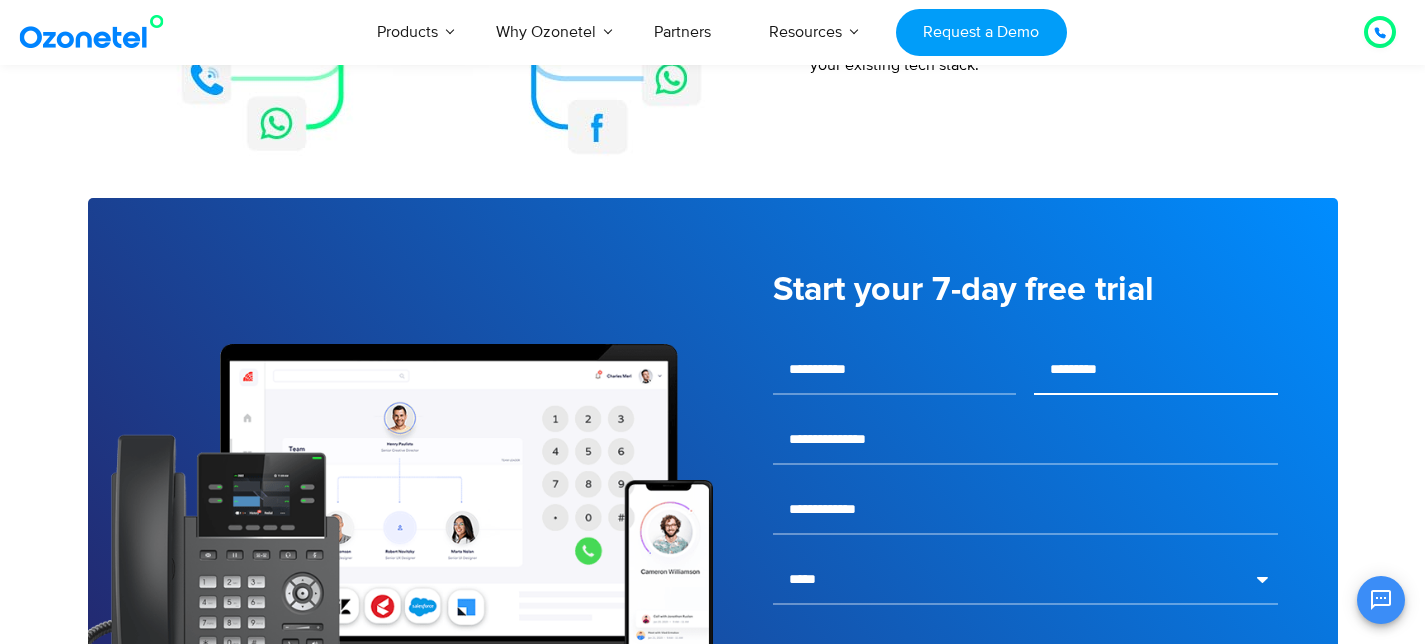 click at bounding box center (1156, 370) 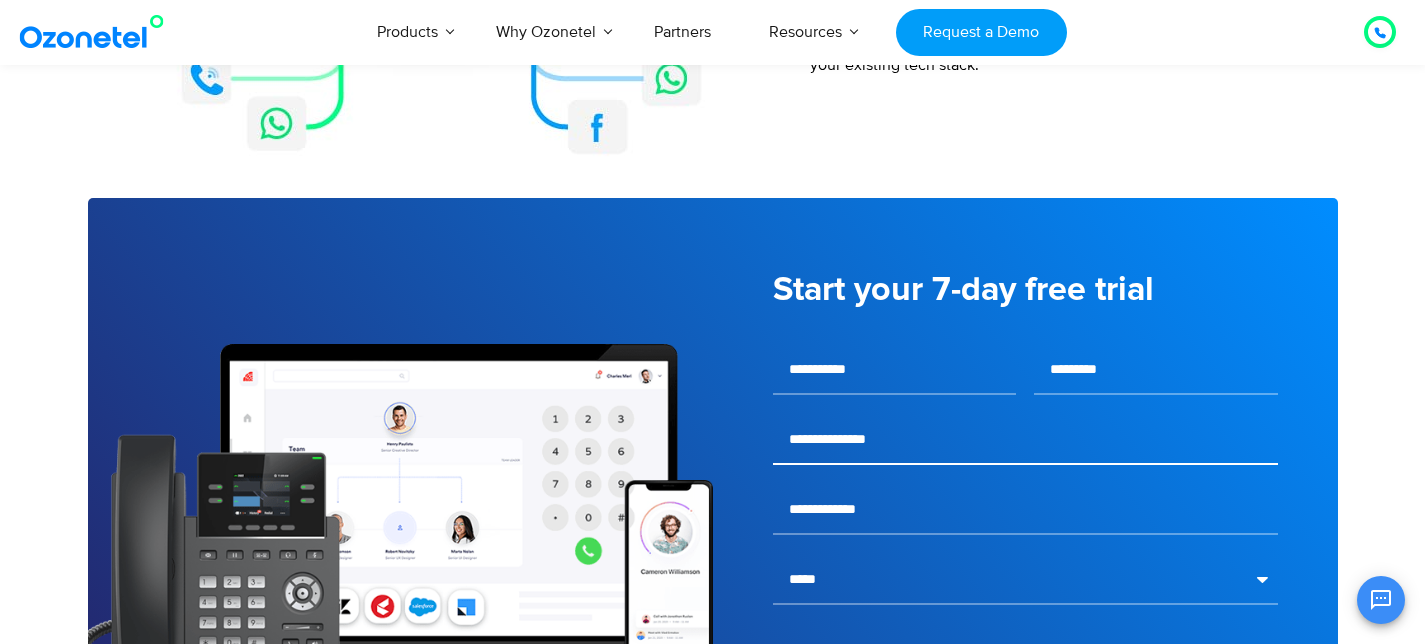 click at bounding box center [1025, 440] 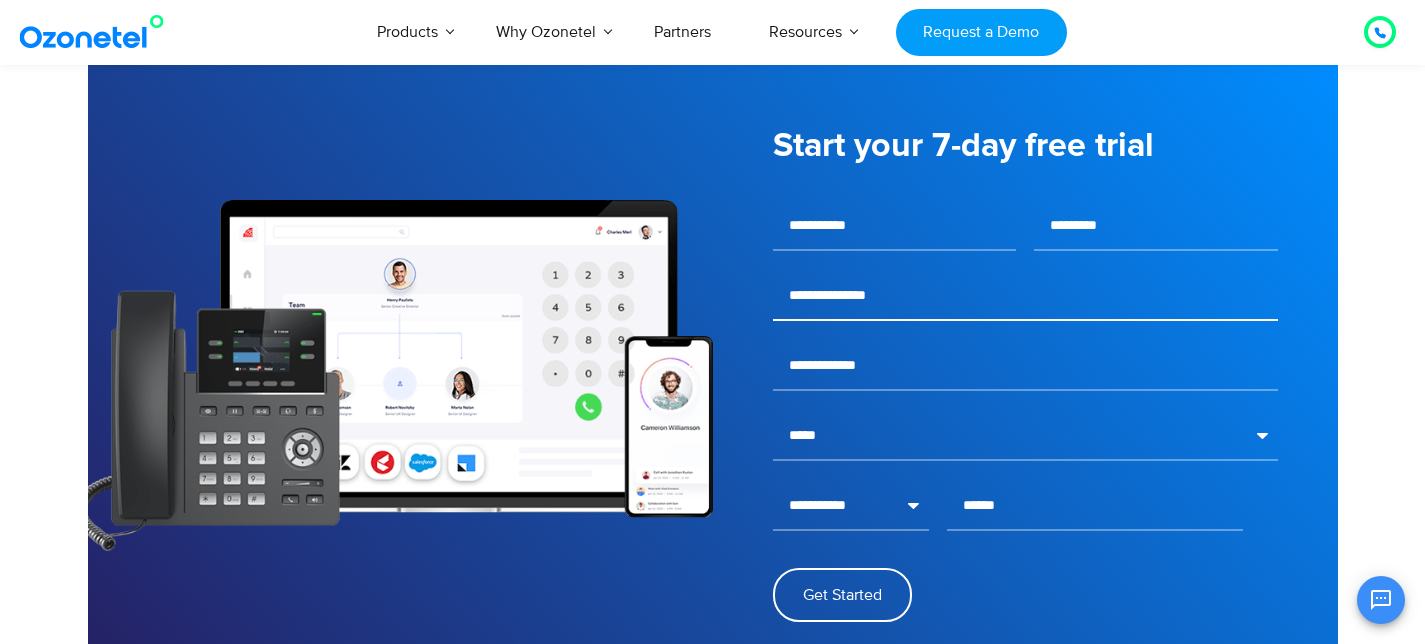 scroll, scrollTop: 2899, scrollLeft: 0, axis: vertical 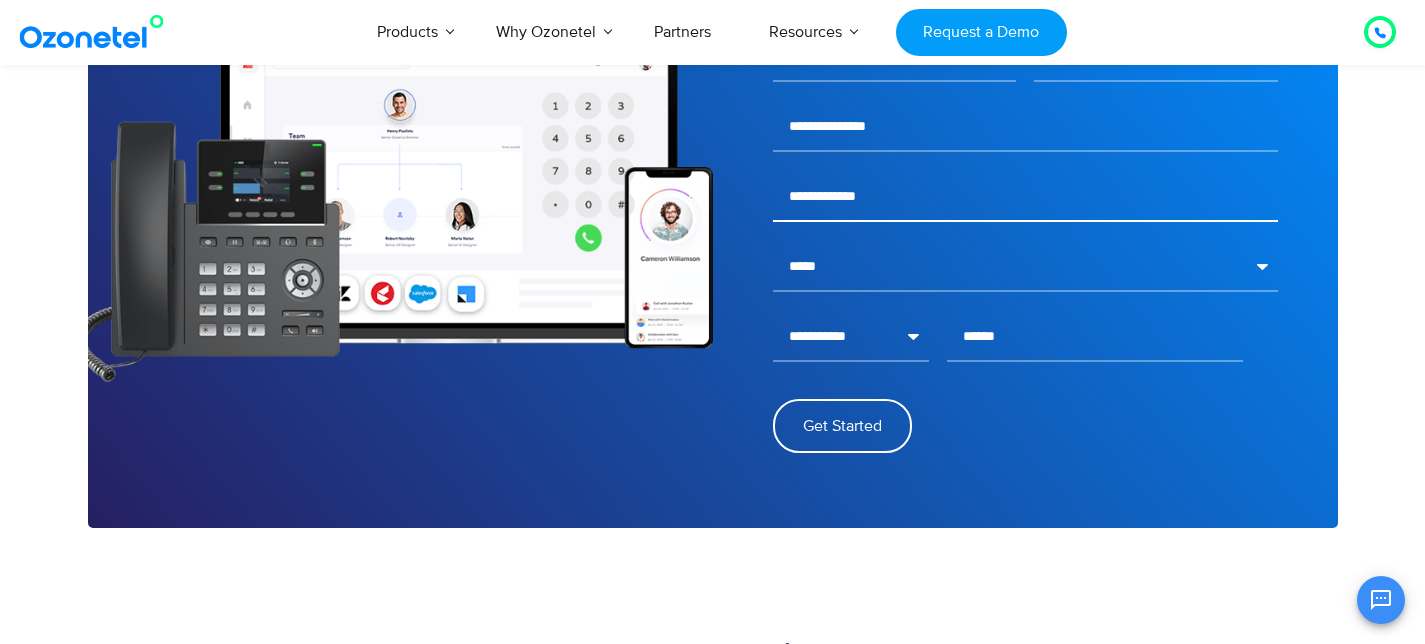 click at bounding box center (1025, 197) 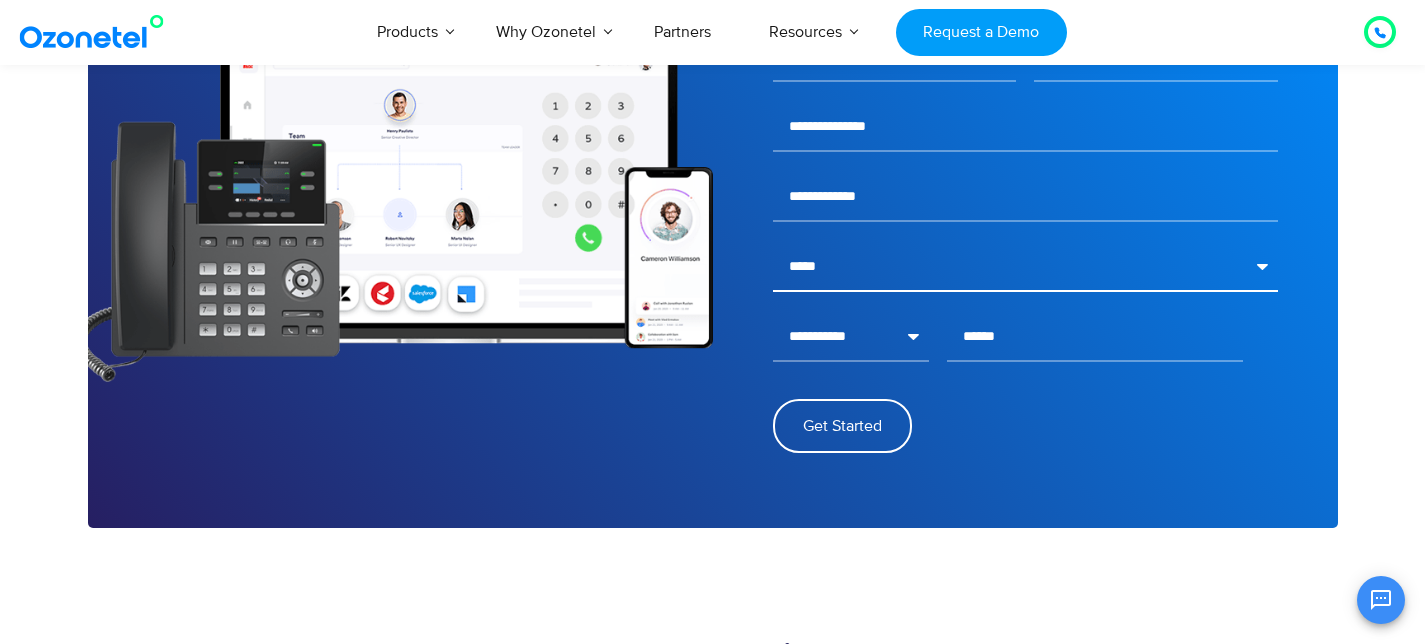 click on "**********" at bounding box center (1025, 267) 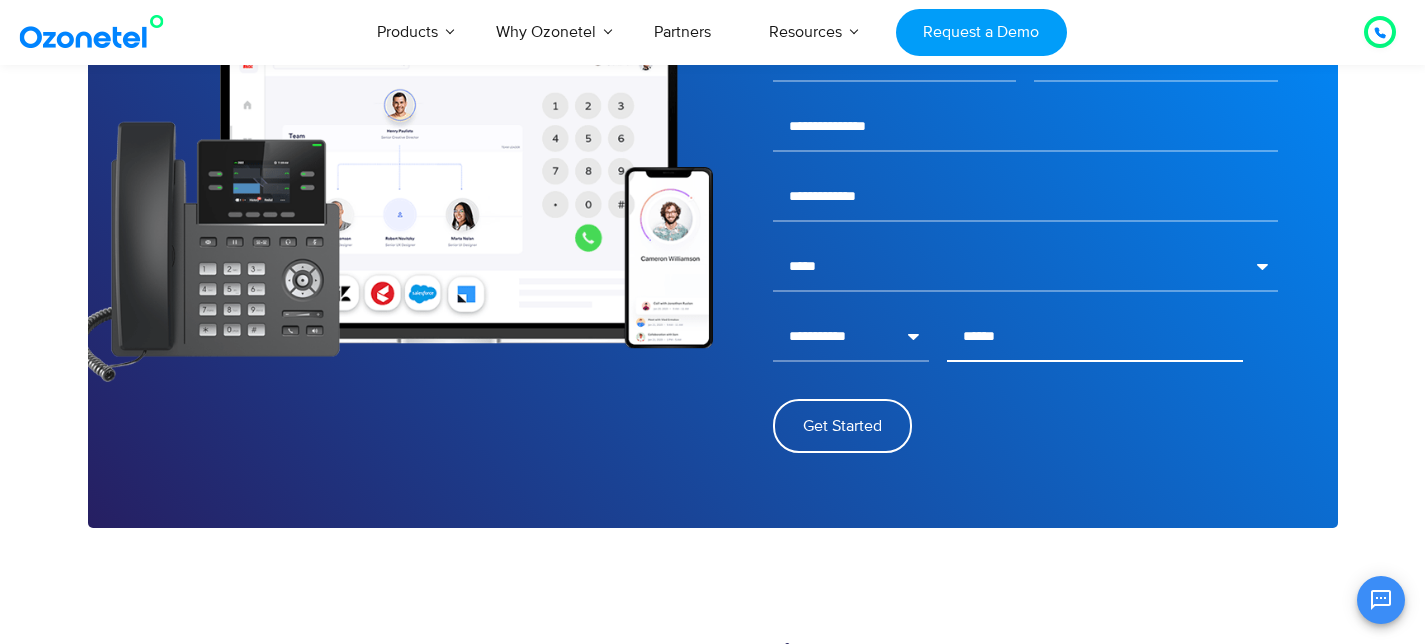 click at bounding box center [1095, 337] 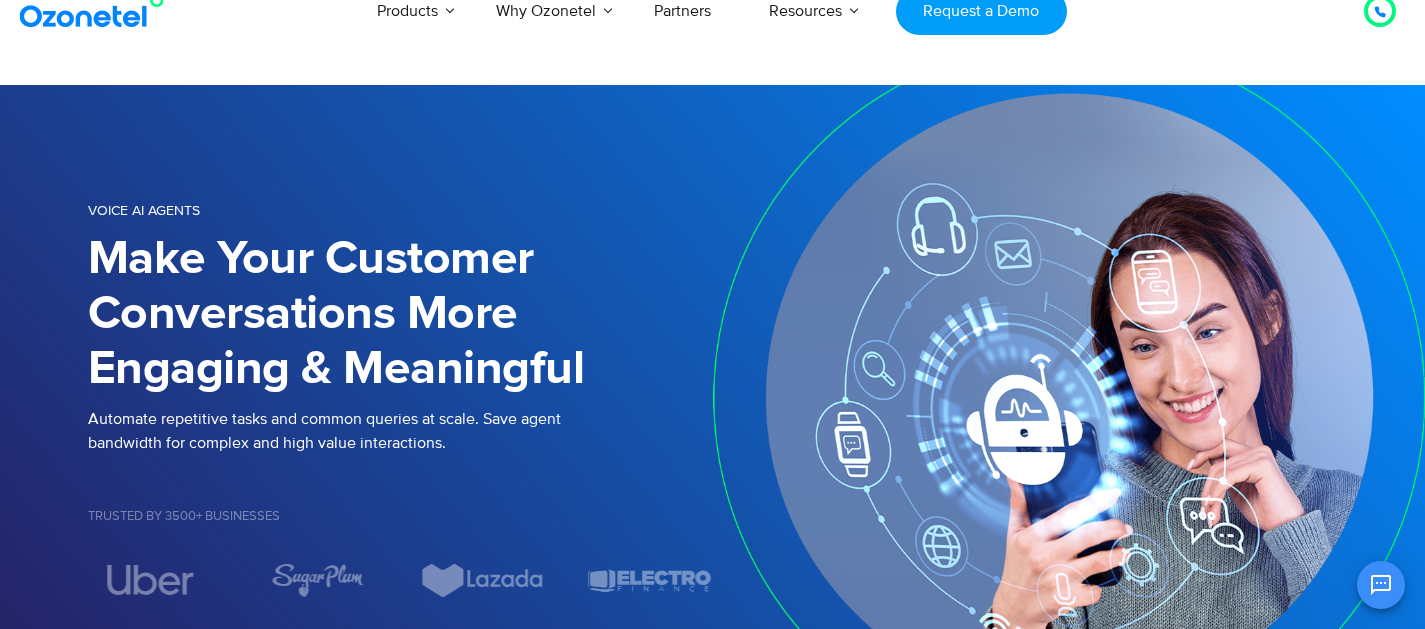 scroll, scrollTop: 0, scrollLeft: 0, axis: both 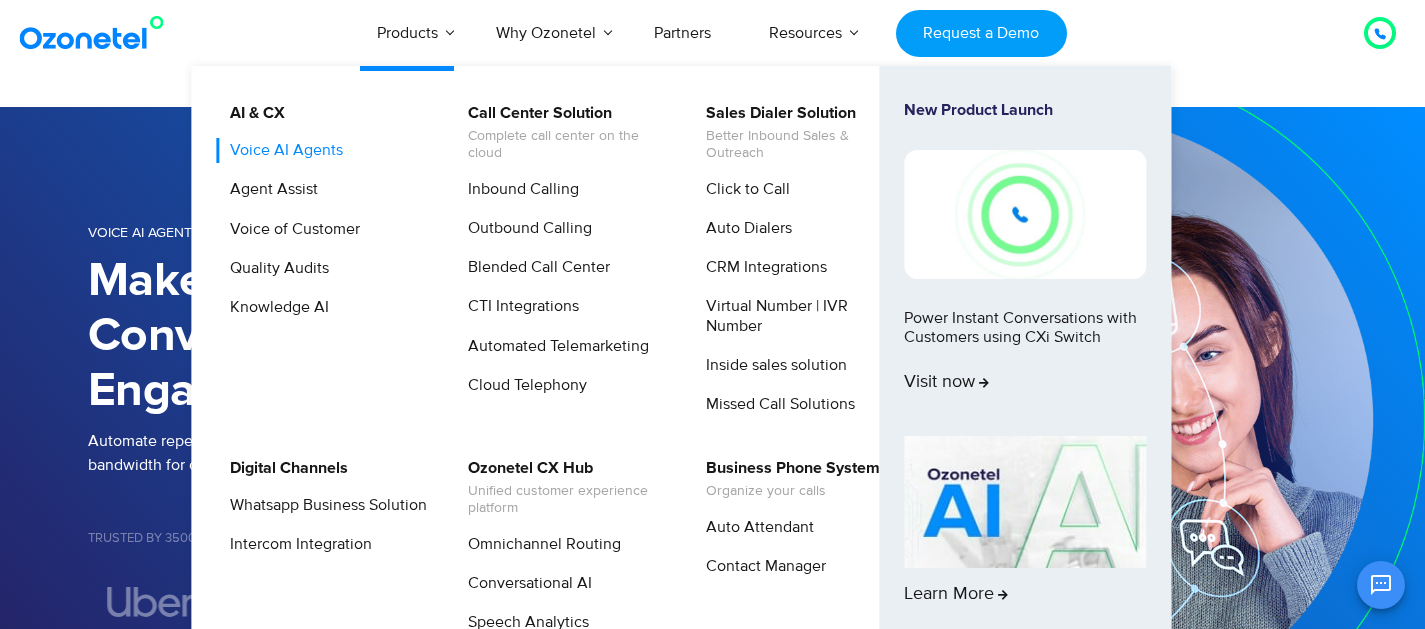 click on "Voice AI Agents" at bounding box center [281, 150] 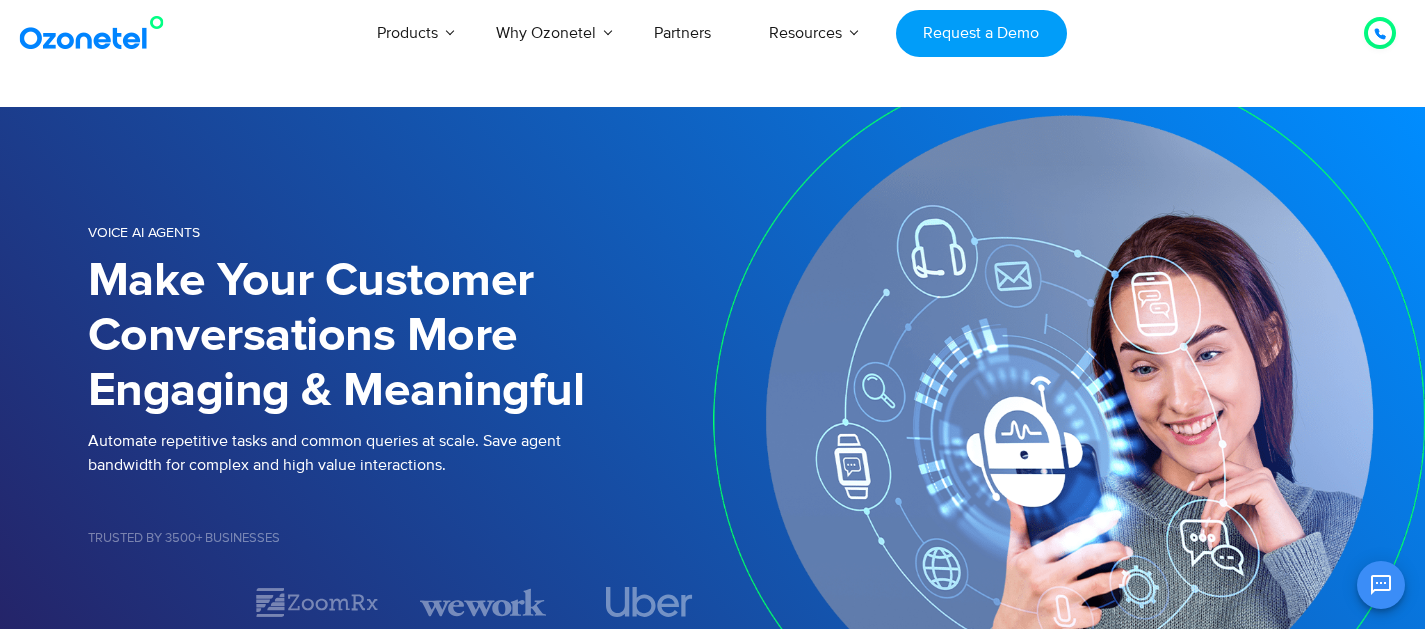 scroll, scrollTop: 0, scrollLeft: 0, axis: both 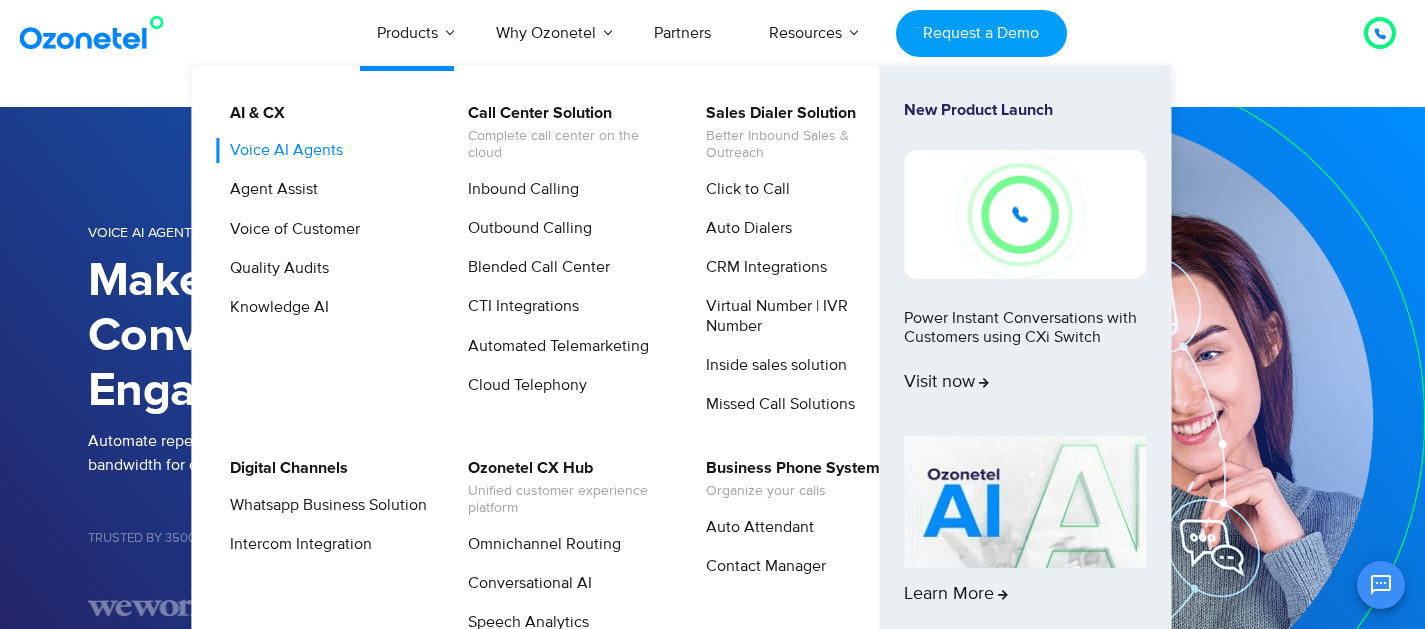 click on "Voice AI Agents" at bounding box center [281, 150] 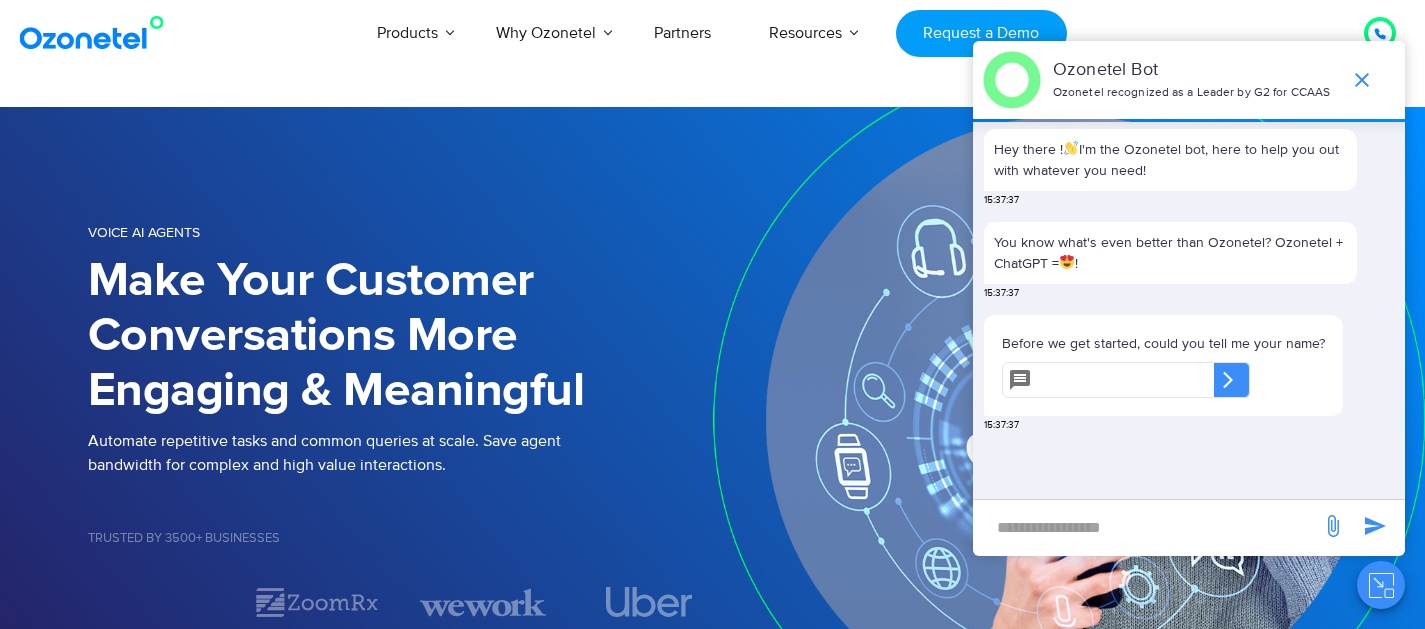scroll, scrollTop: 0, scrollLeft: 0, axis: both 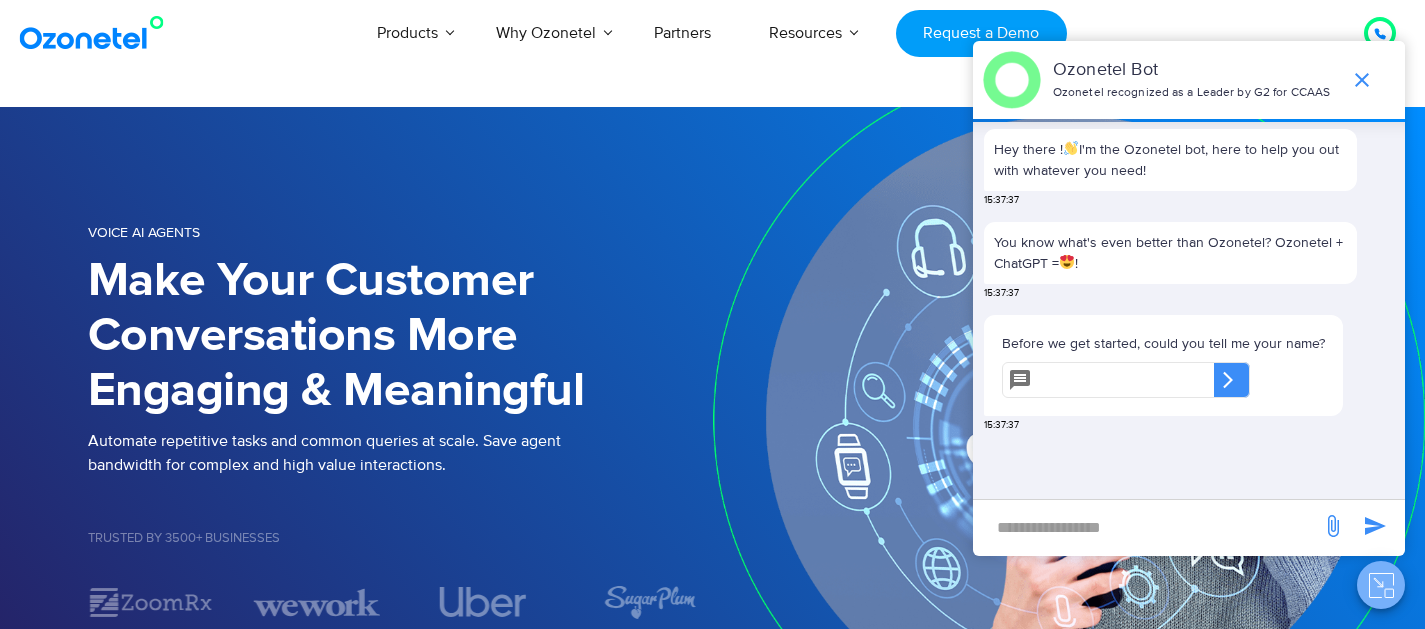 click 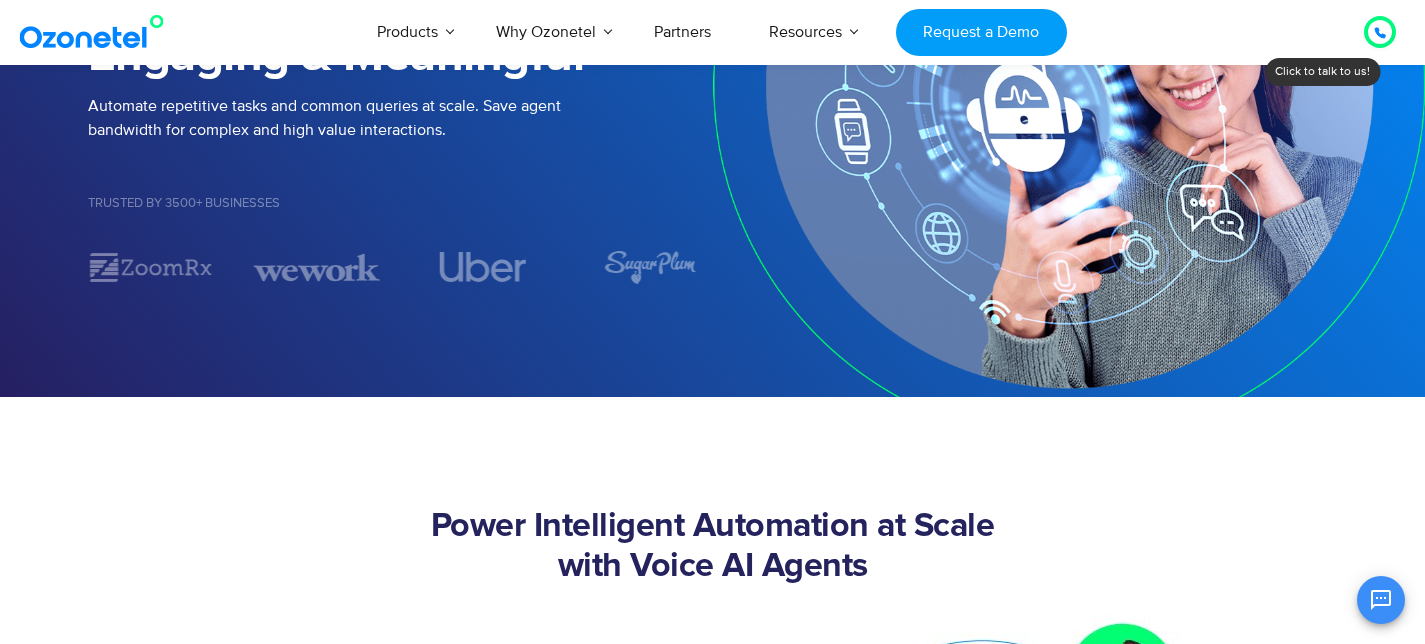 scroll, scrollTop: 456, scrollLeft: 0, axis: vertical 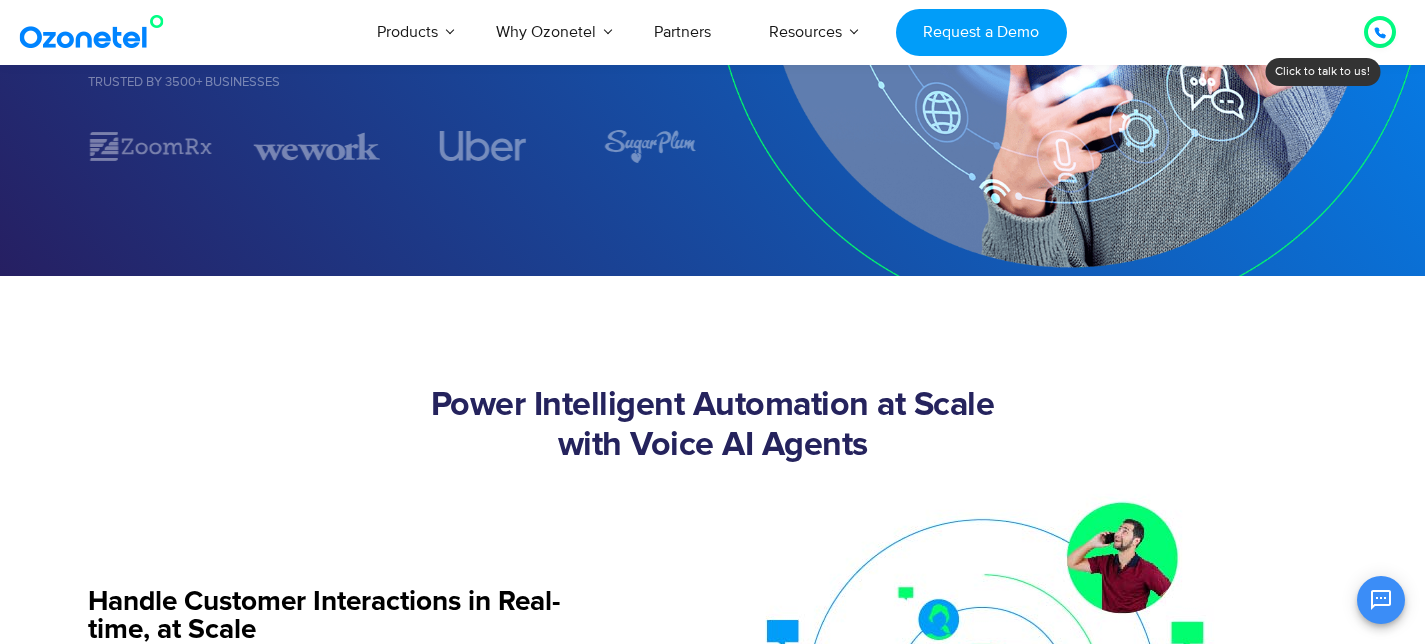 click 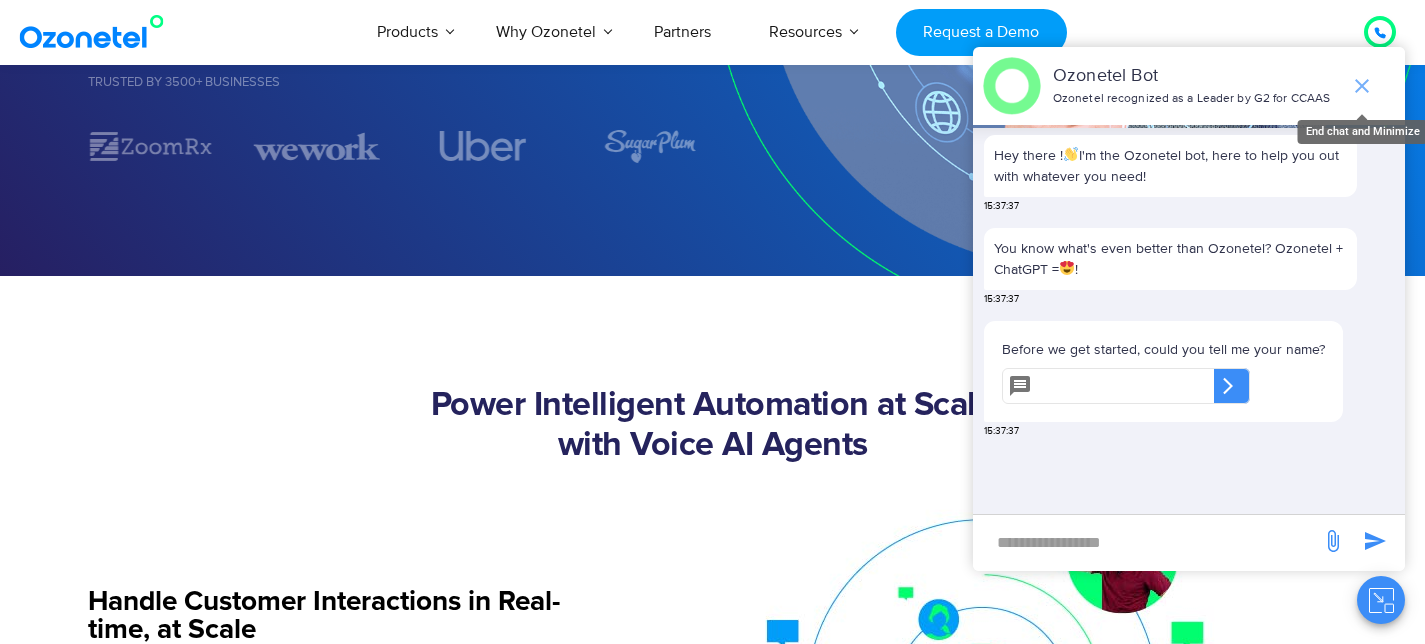 click 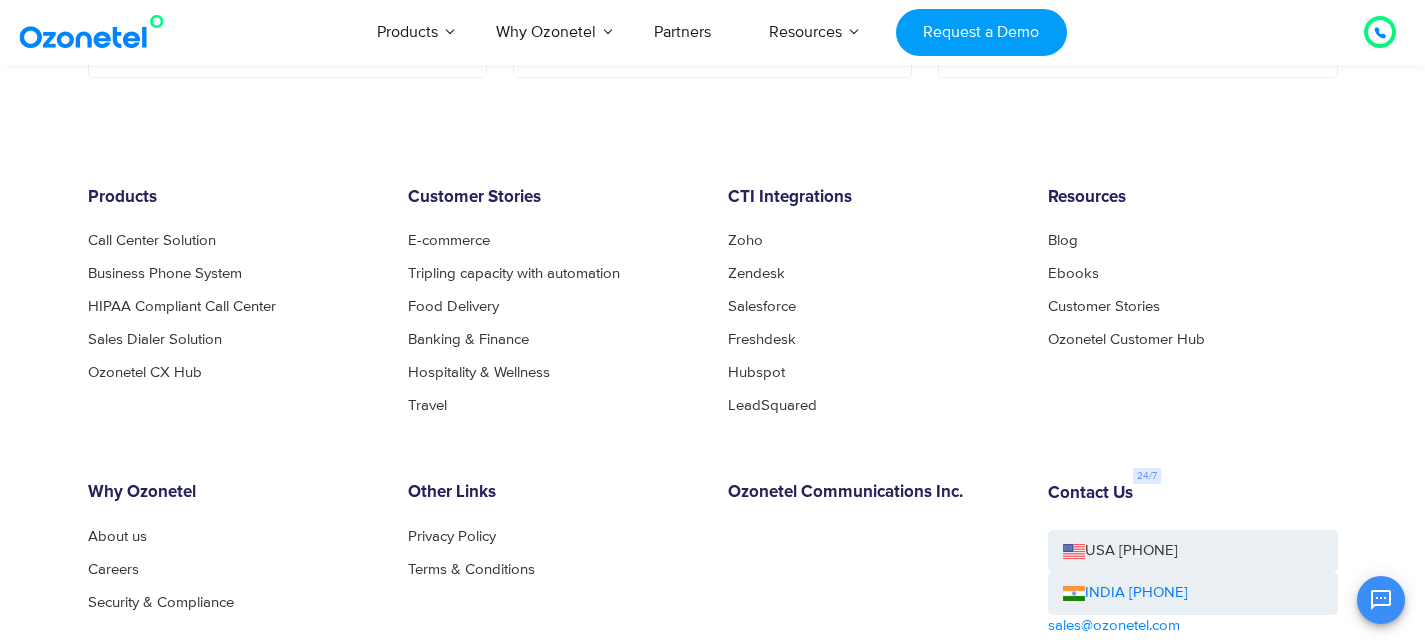 scroll, scrollTop: 4395, scrollLeft: 0, axis: vertical 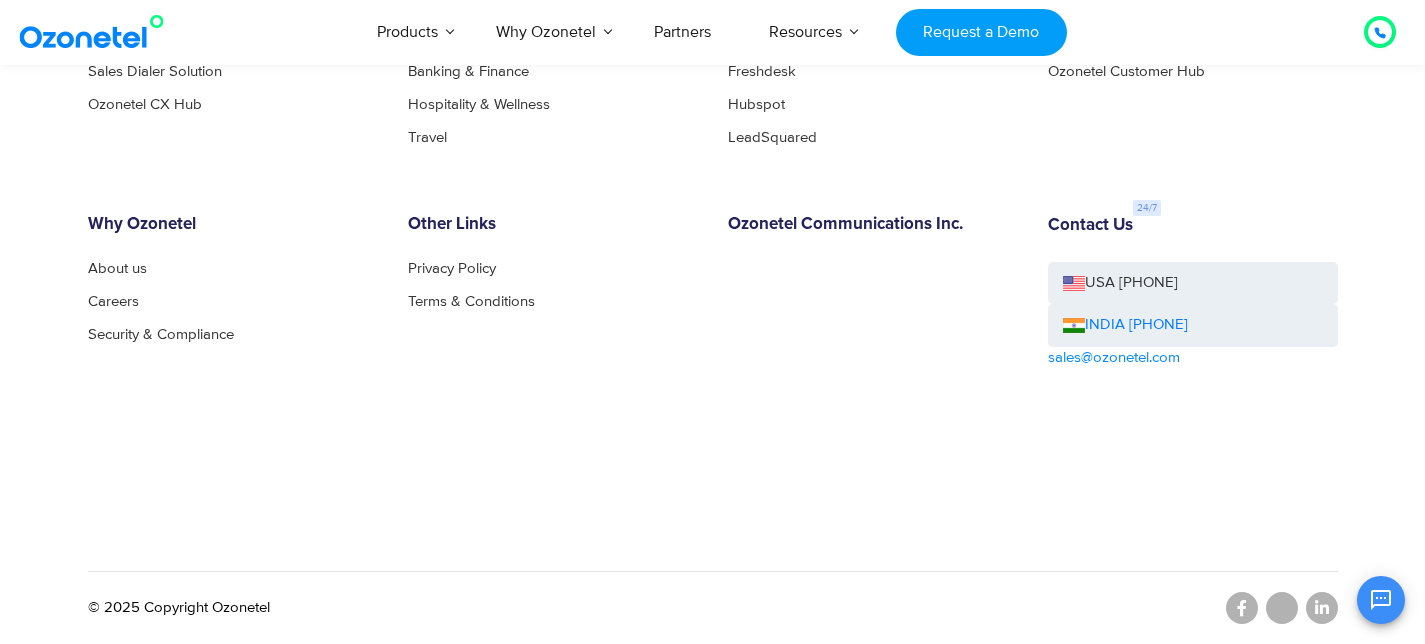 click 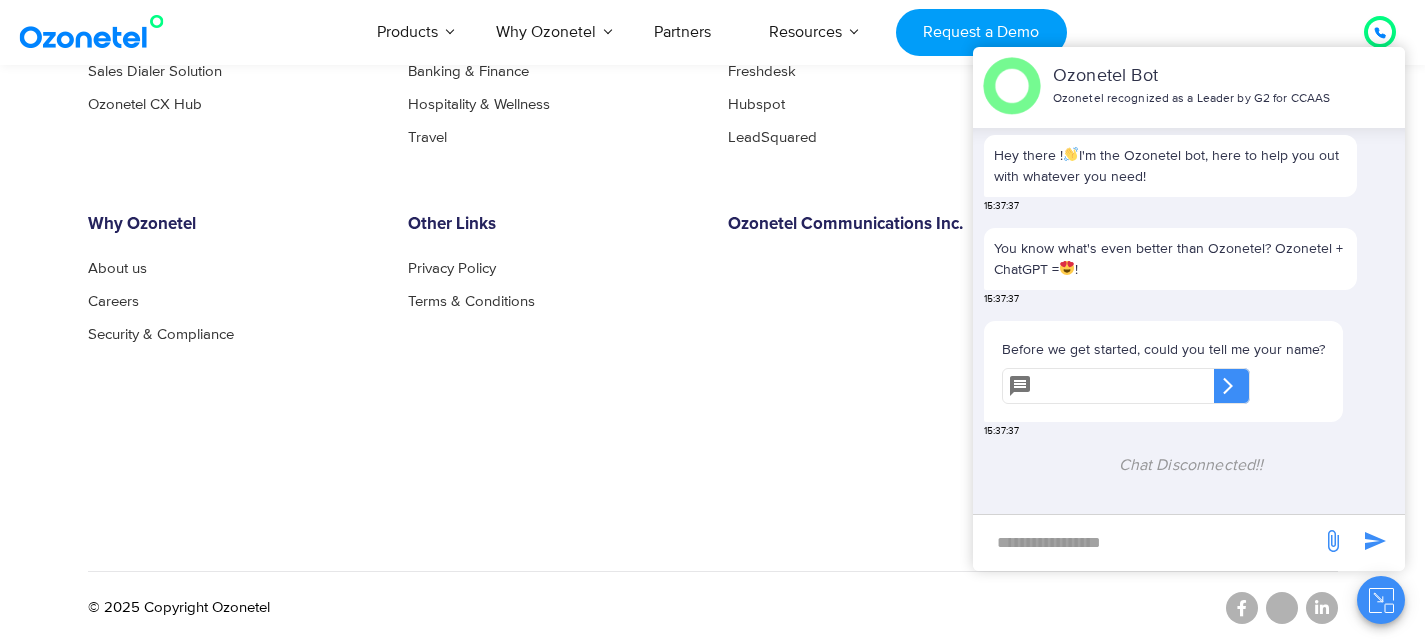click at bounding box center (1127, 386) 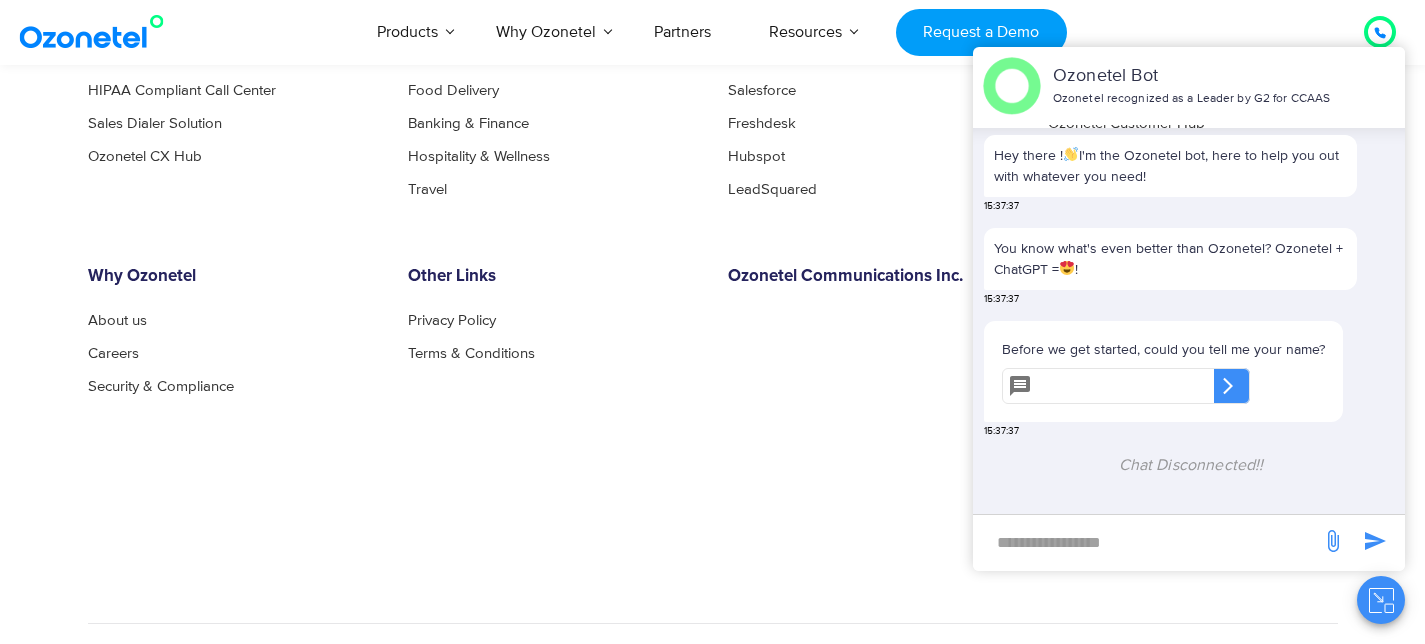 scroll, scrollTop: 4395, scrollLeft: 0, axis: vertical 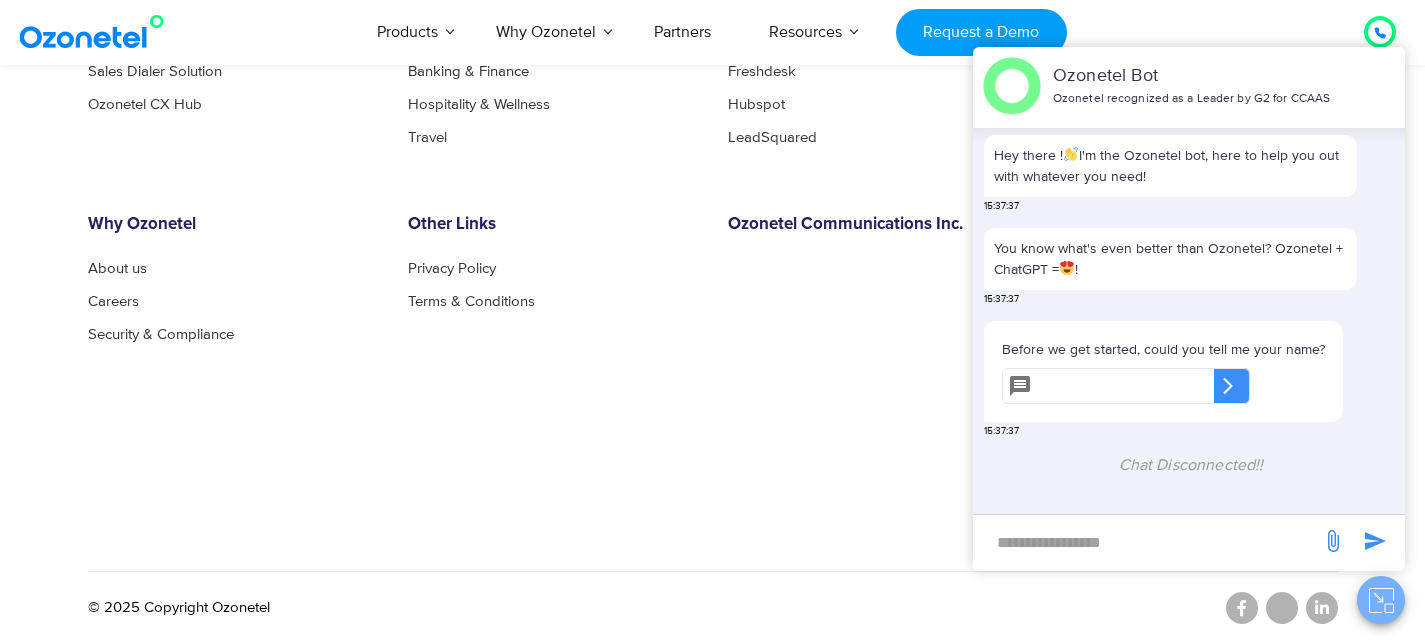 click 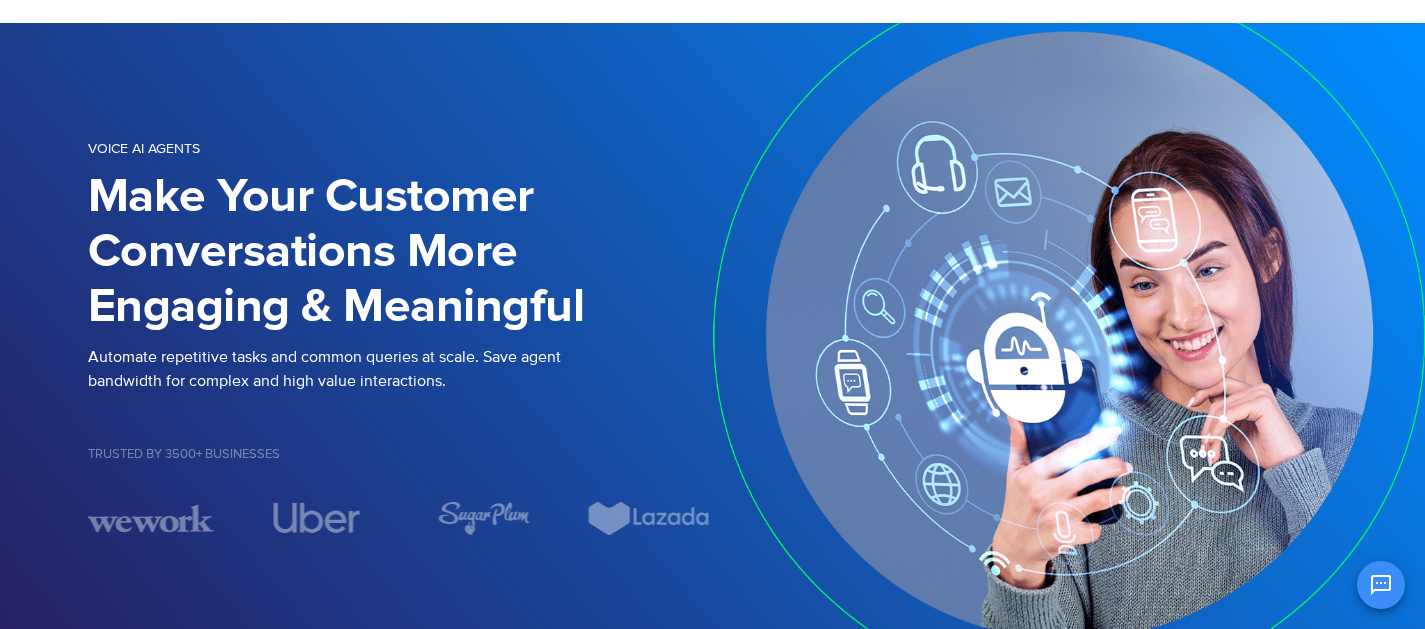 scroll, scrollTop: 0, scrollLeft: 0, axis: both 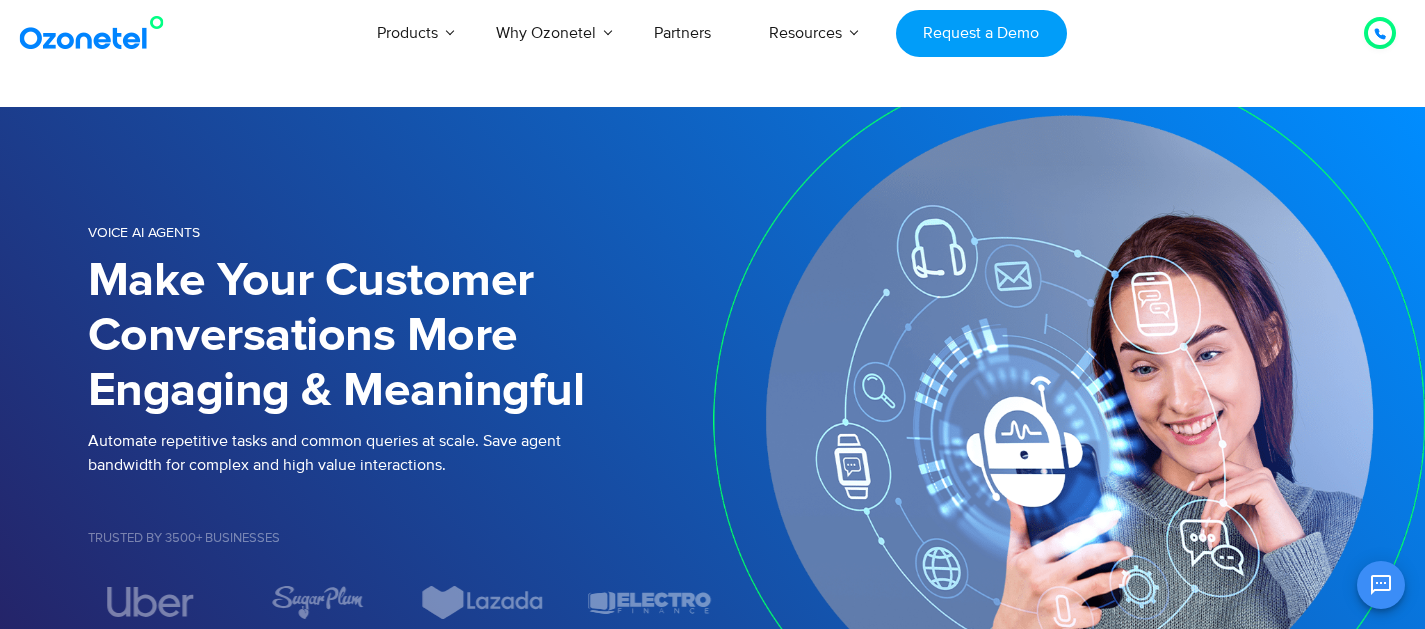 click at bounding box center (96, 33) 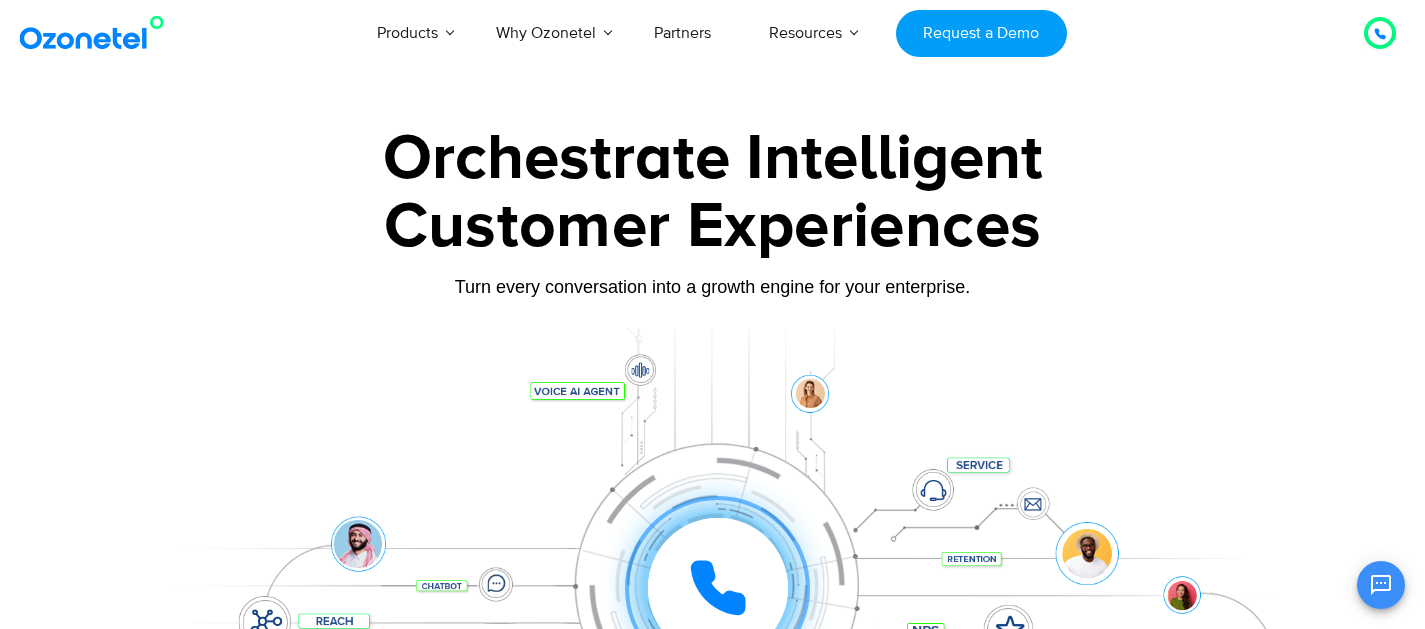 scroll, scrollTop: 0, scrollLeft: 0, axis: both 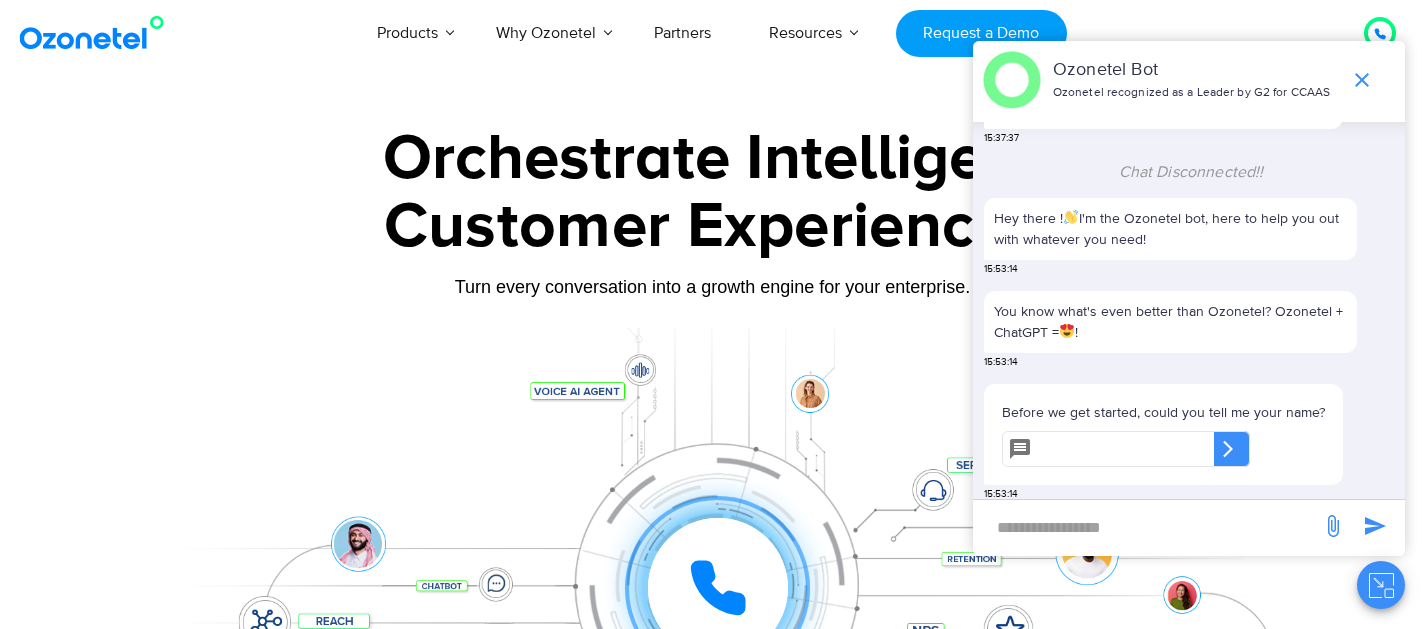 click at bounding box center (1127, 449) 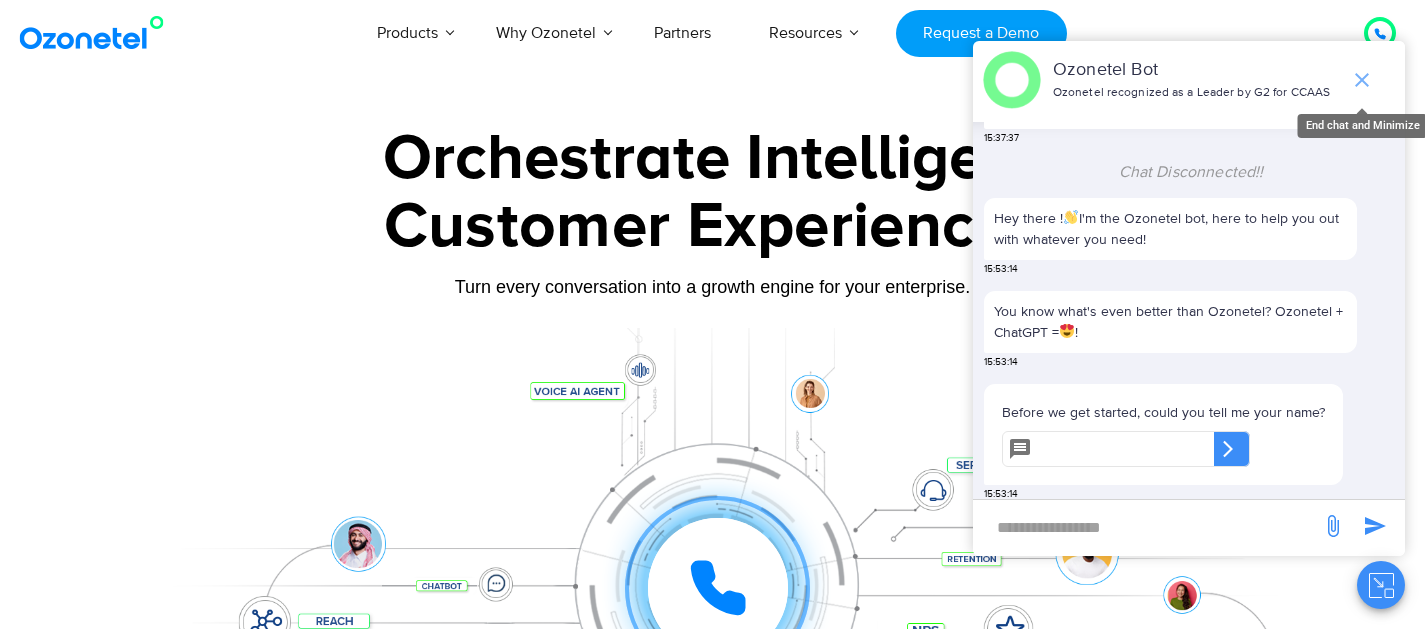 click 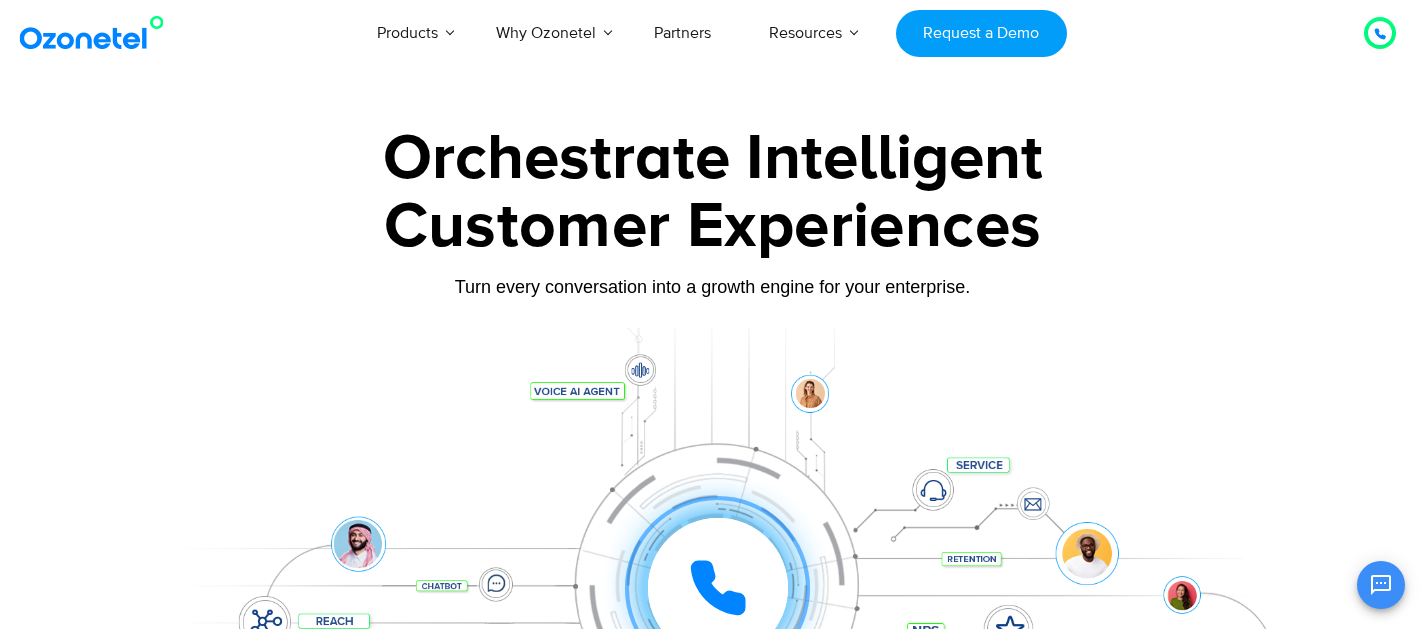 click on "USA : +1-408-440-54451-408-440-5445
INDIA : 1800-123-150150
Click to talk to us!
Call in progress...
1 2 3 4 5 6 7 8 9 # 0
Products
AI & CX
Voice AI Agents
Agent Assist" at bounding box center [712, 5878] 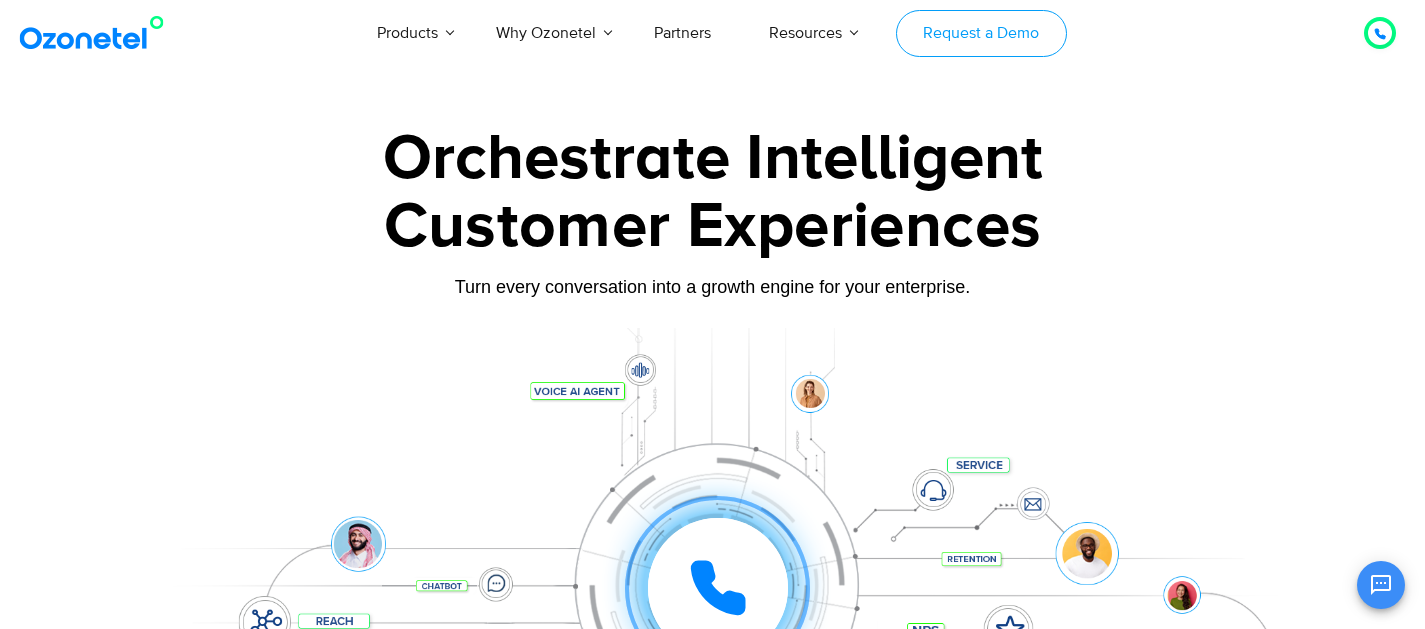 scroll, scrollTop: 304, scrollLeft: 0, axis: vertical 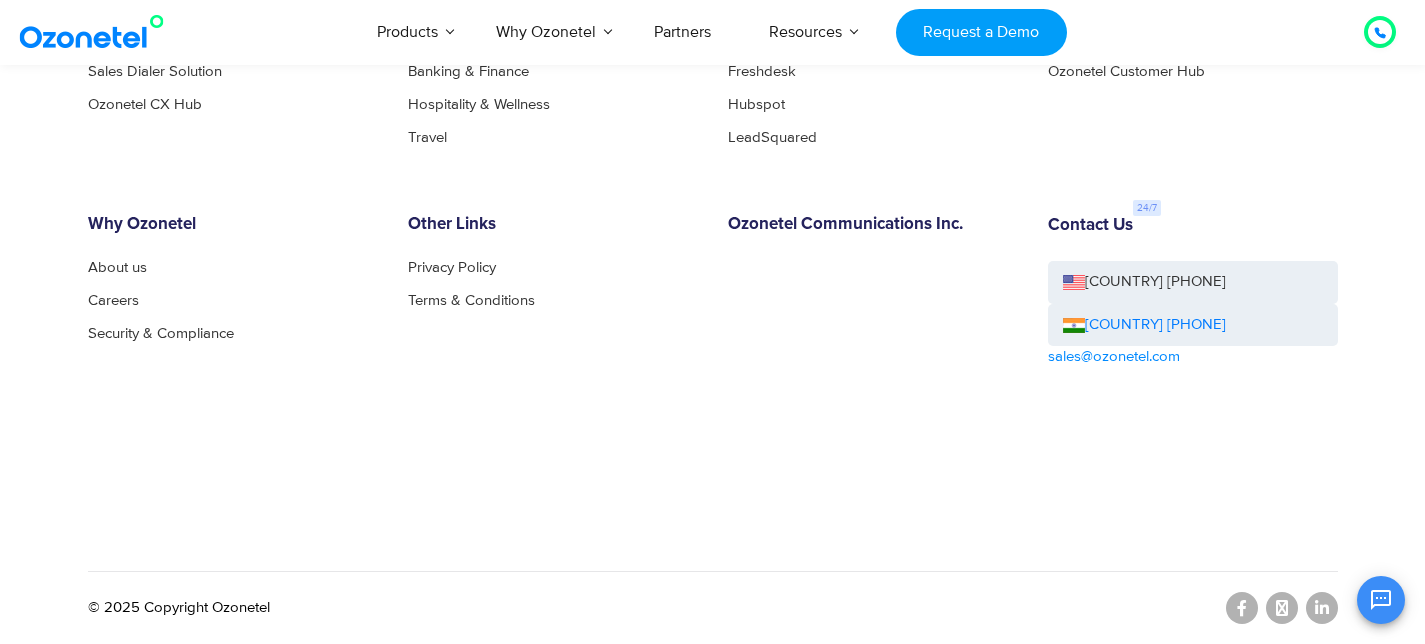 click on "Zoho
Zendesk
Salesforce
Freshdesk
Hubspot
LeadSquared" at bounding box center [873, 55] 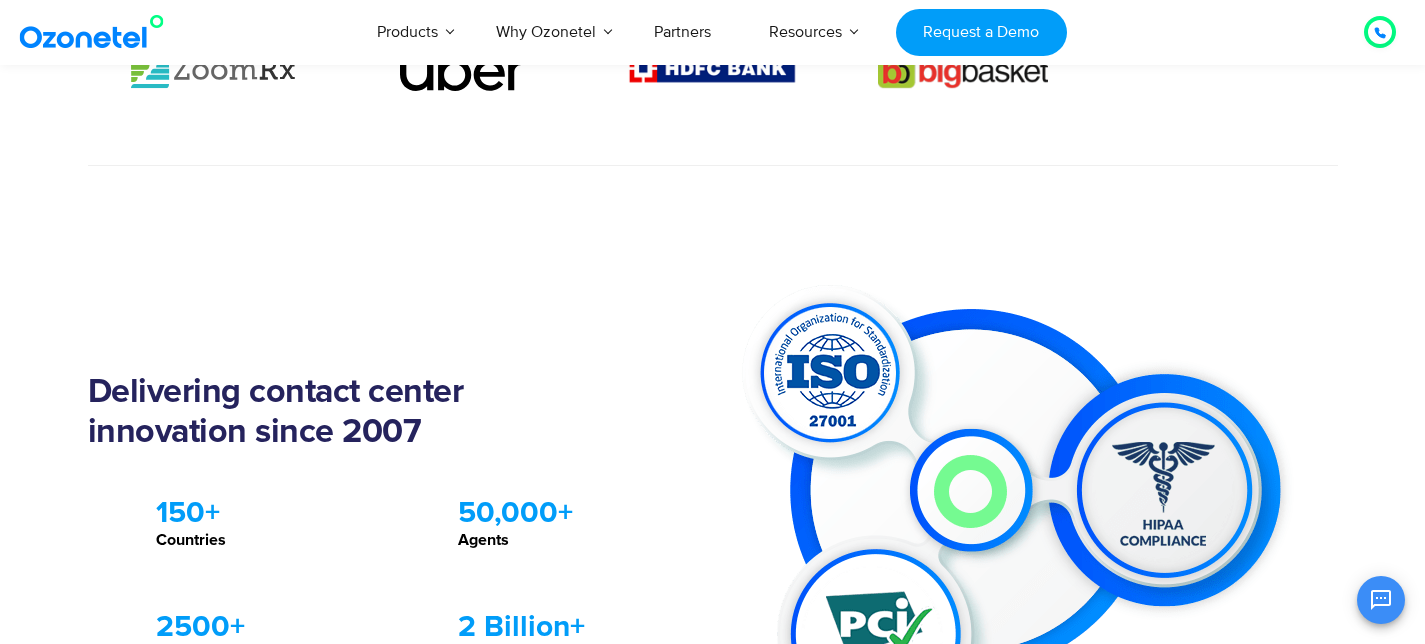scroll, scrollTop: 1292, scrollLeft: 0, axis: vertical 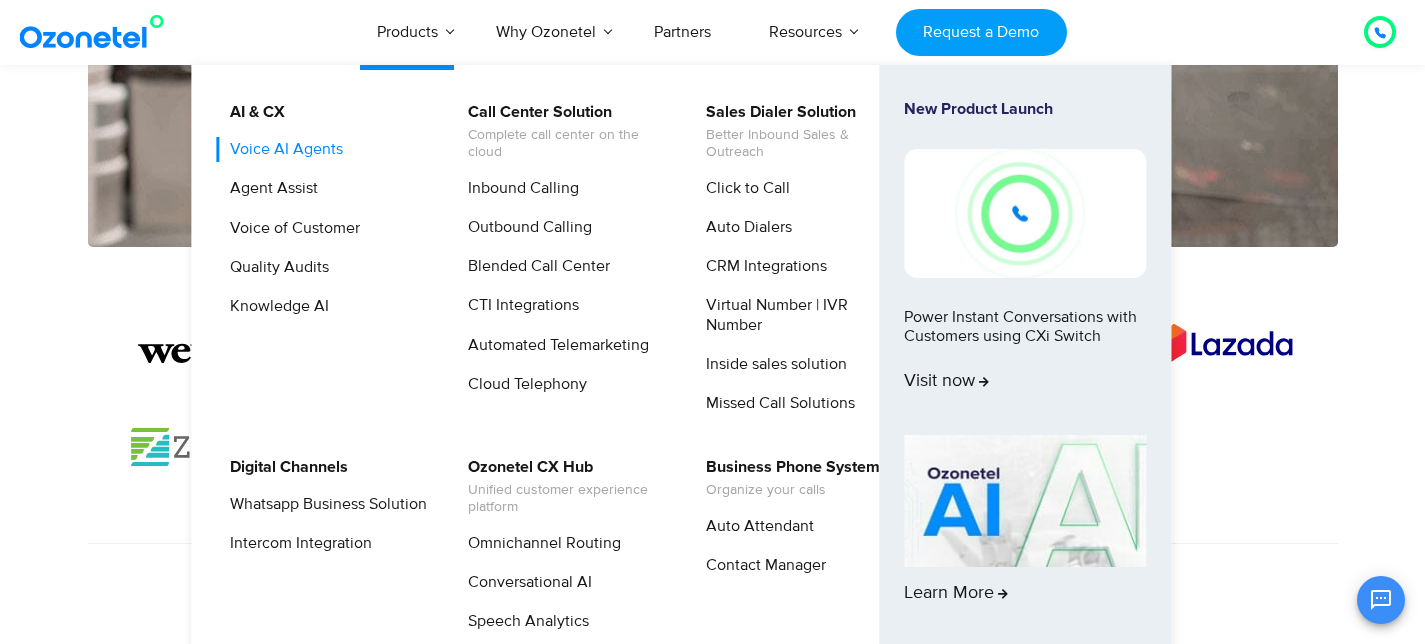 click on "Voice AI Agents" at bounding box center [281, 149] 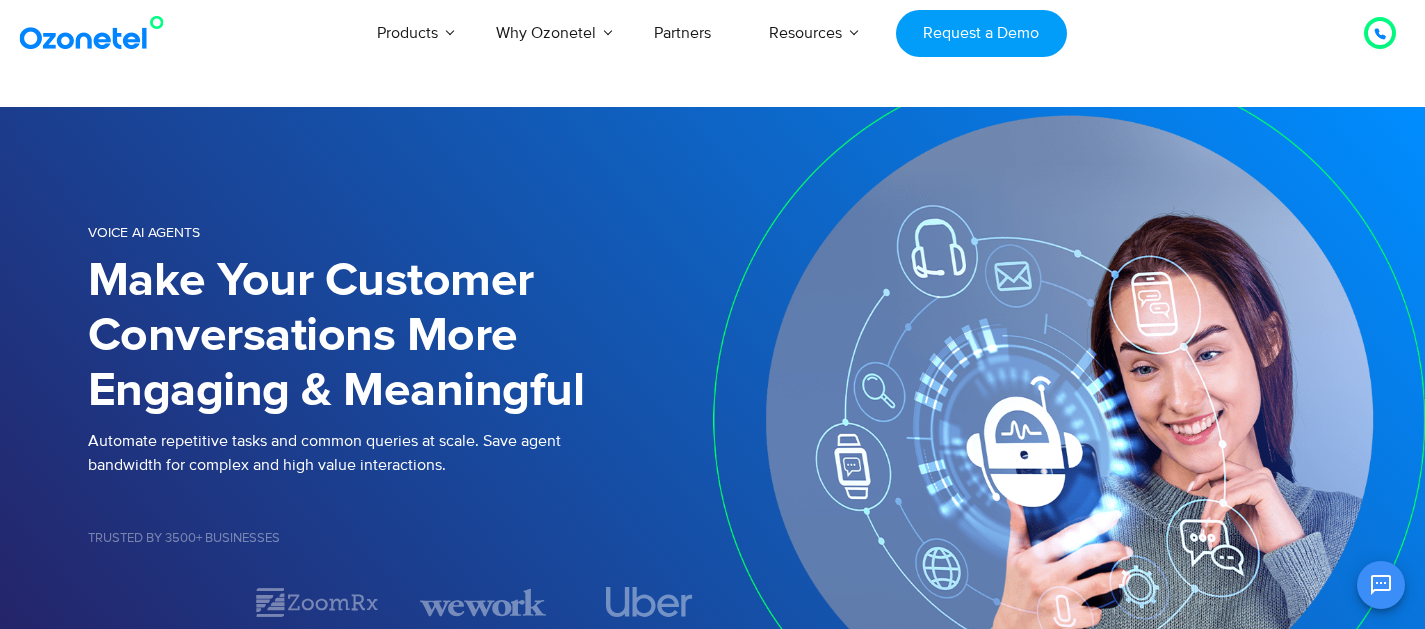 scroll, scrollTop: 0, scrollLeft: 0, axis: both 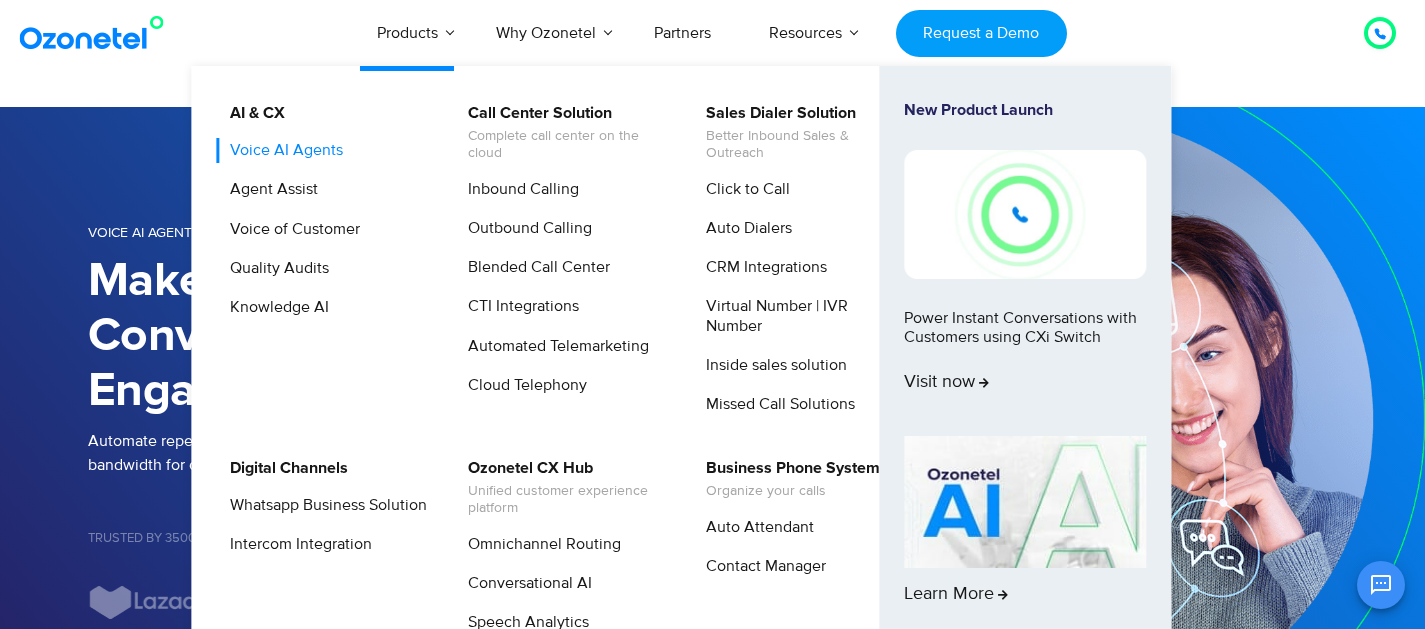 click on "Voice AI Agents" at bounding box center [281, 150] 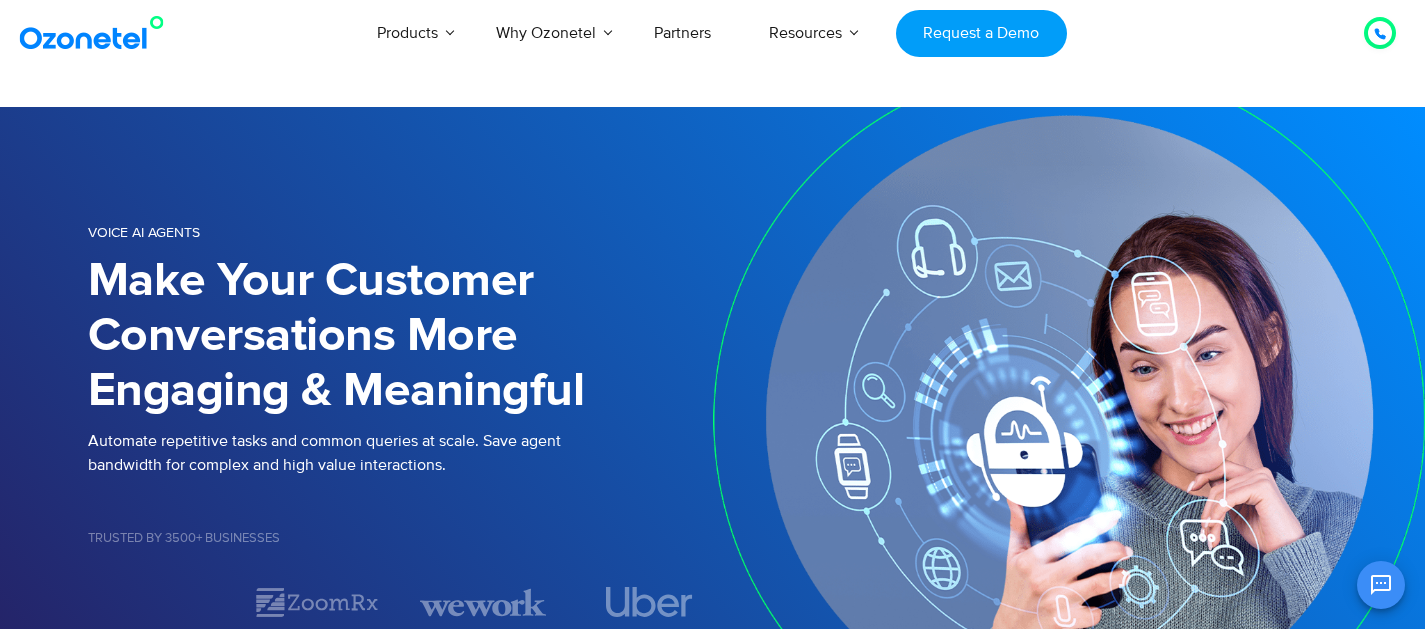 scroll, scrollTop: 0, scrollLeft: 0, axis: both 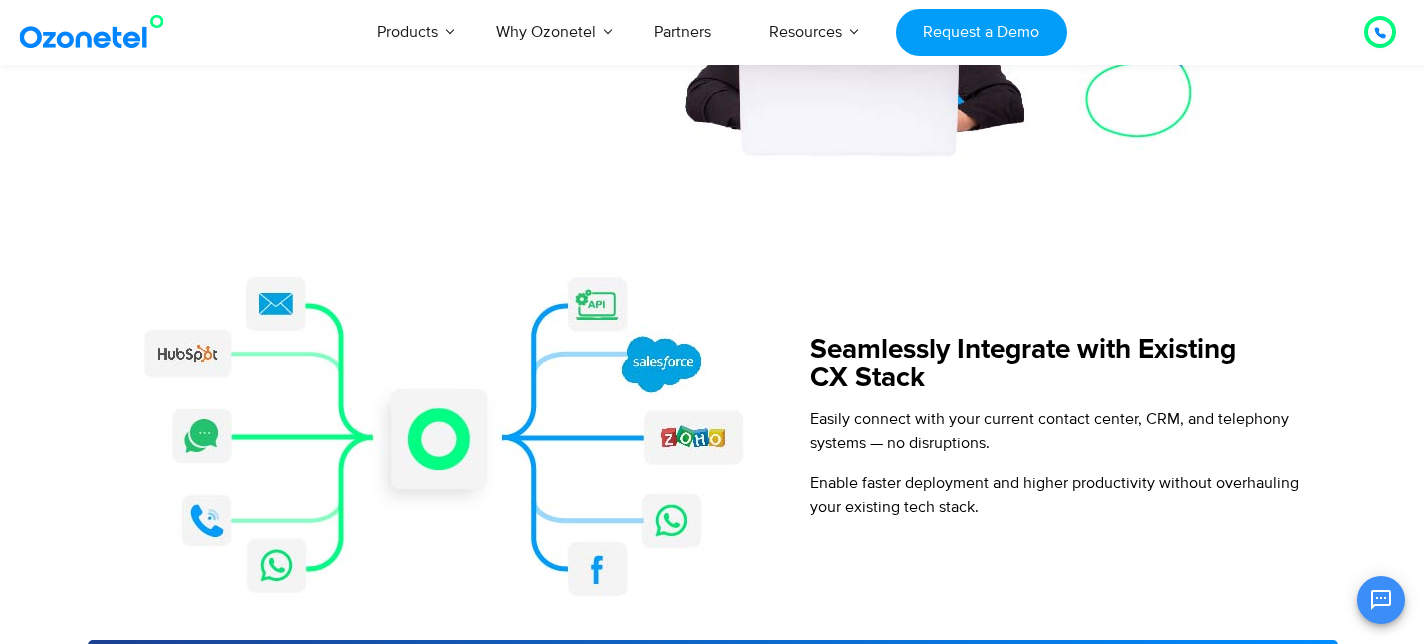 click on "Power Intelligent Automation at Scale
with Voice AI Agents
Handle Customer Interactions in Real-time, at Scale
Interpret and respond faster to a wide range of user requests. Automate mundane tasks & queries to serve customers at scale. Accelerate targeted campaigns to your customer base.
Build Contextual & Personalized Customer Journeys
Deliver relevant and hyper-personalized responses based on the context of a conversation. Maintain a conversational flow that feels natural to the user.     Delight customers with intelligent self-service options and free agents to build deeper customer relationships." at bounding box center [713, -331] 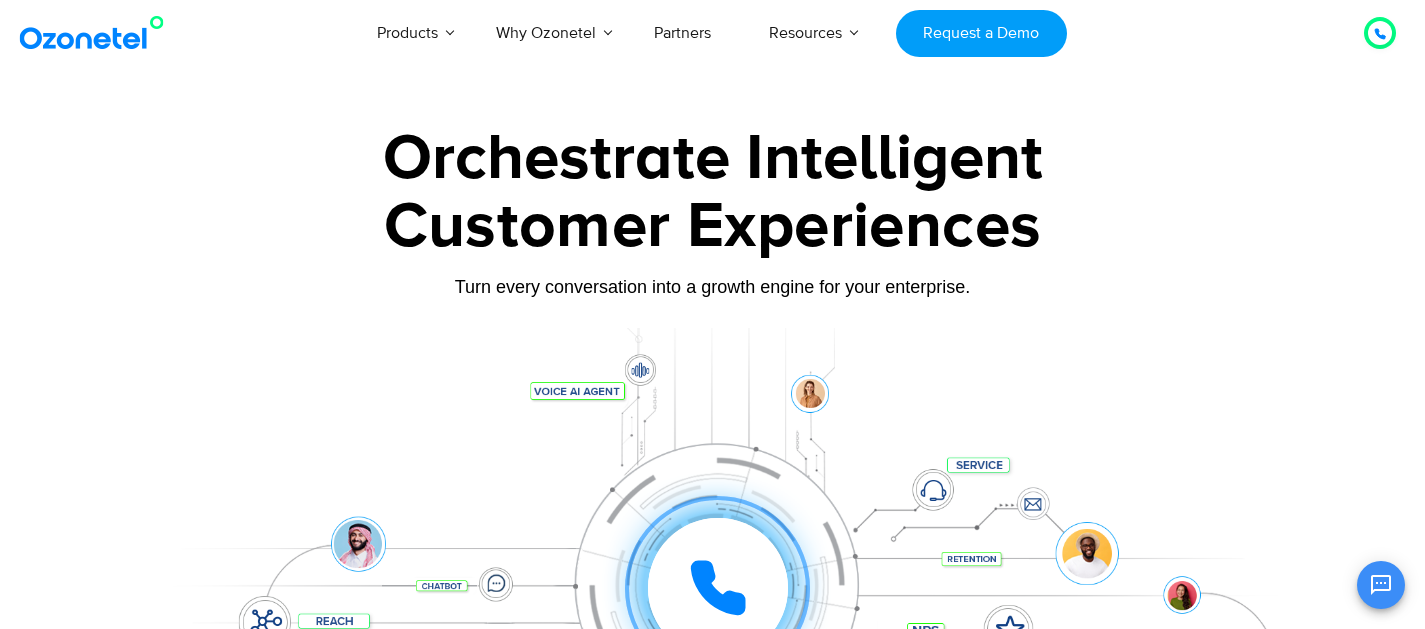 scroll, scrollTop: 0, scrollLeft: 0, axis: both 